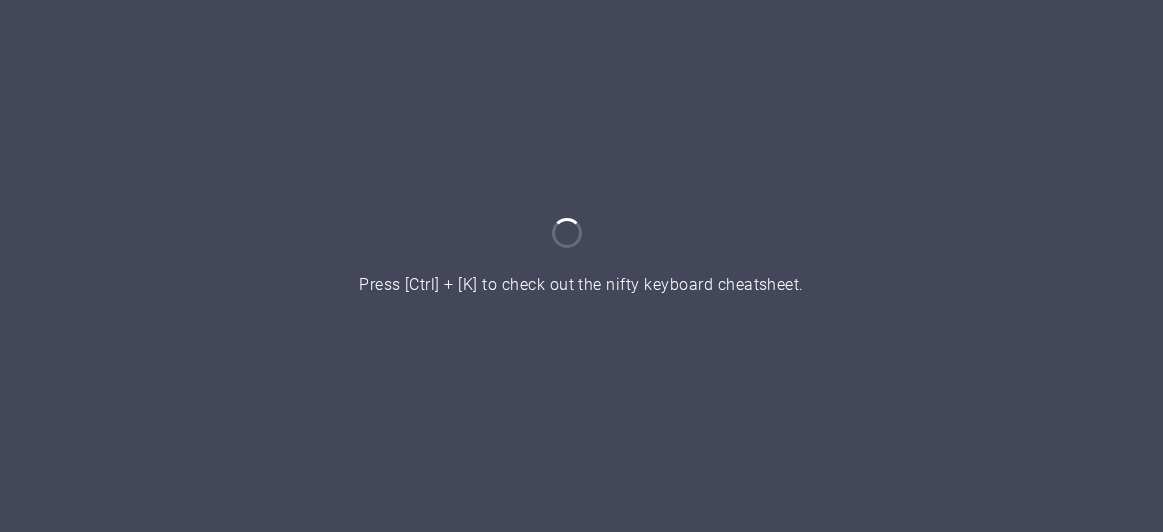 scroll, scrollTop: 0, scrollLeft: 0, axis: both 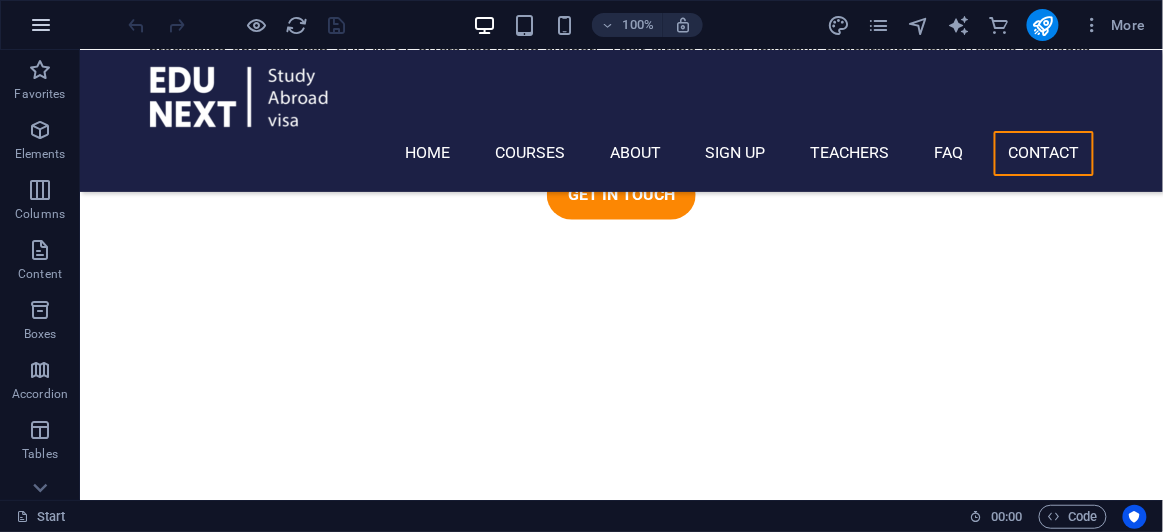 click at bounding box center (41, 25) 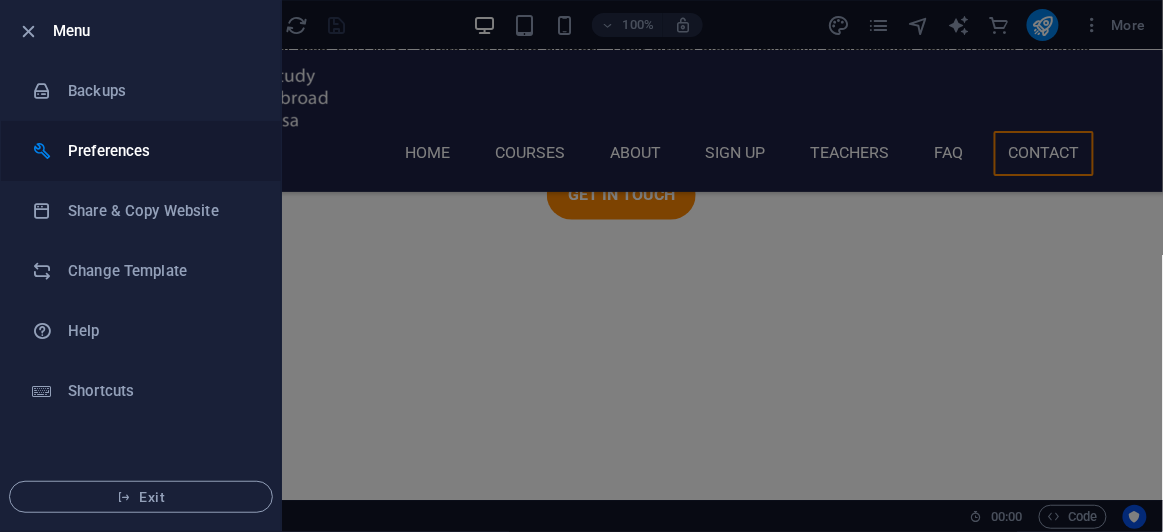 click on "Preferences" at bounding box center [160, 151] 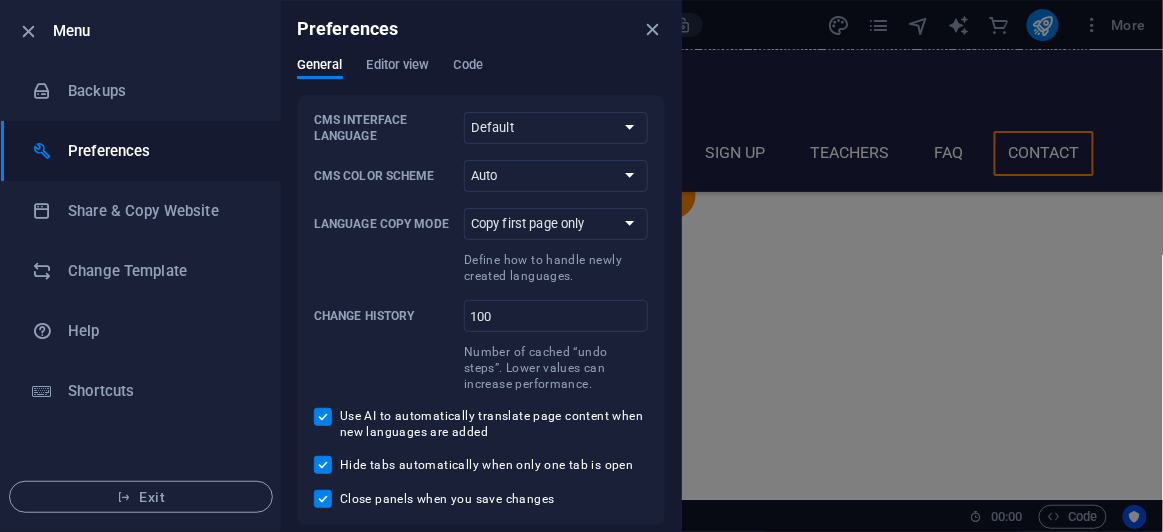 click at bounding box center [581, 266] 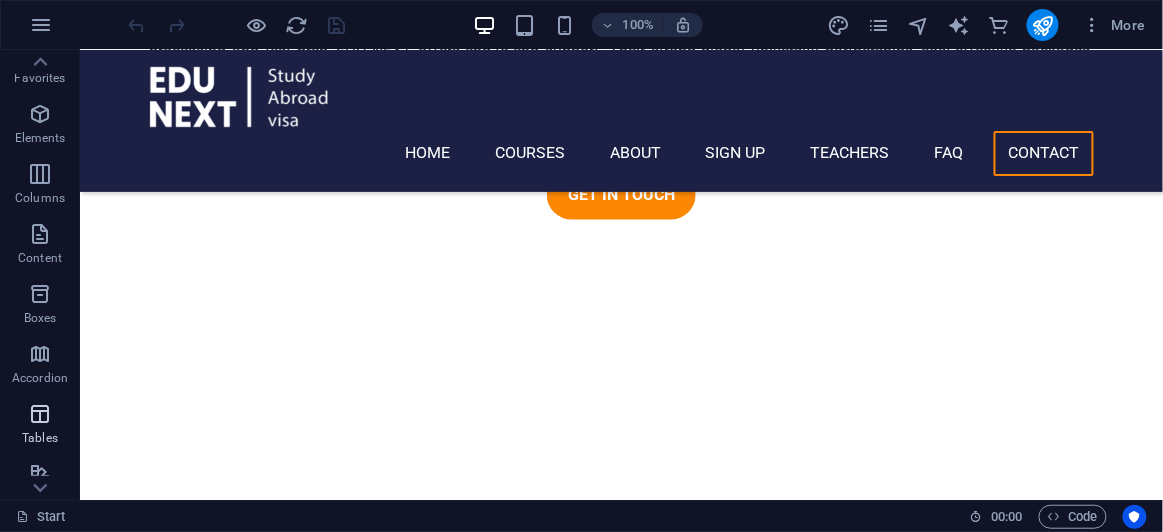 scroll, scrollTop: 0, scrollLeft: 0, axis: both 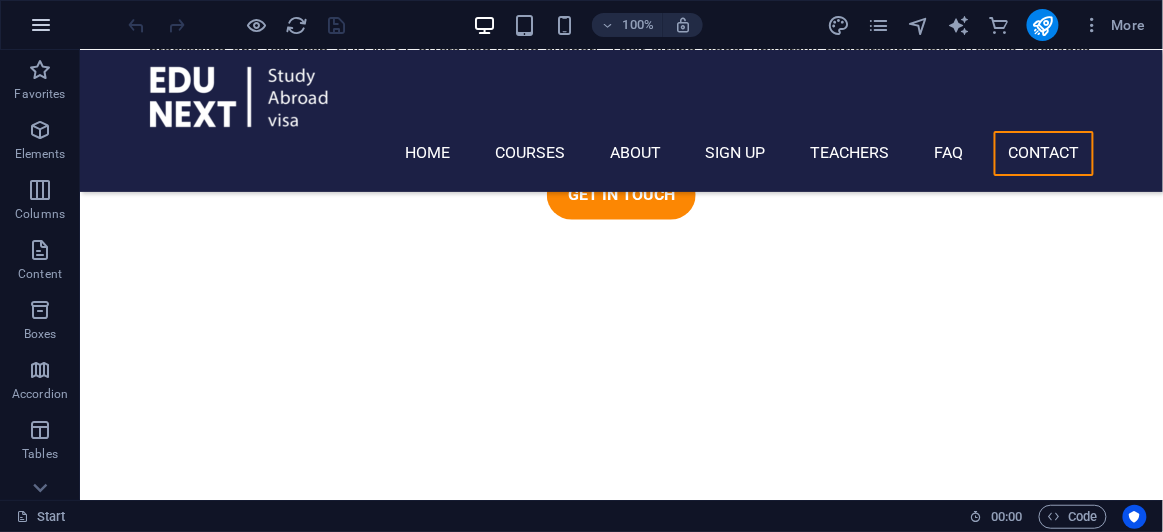 click at bounding box center (41, 25) 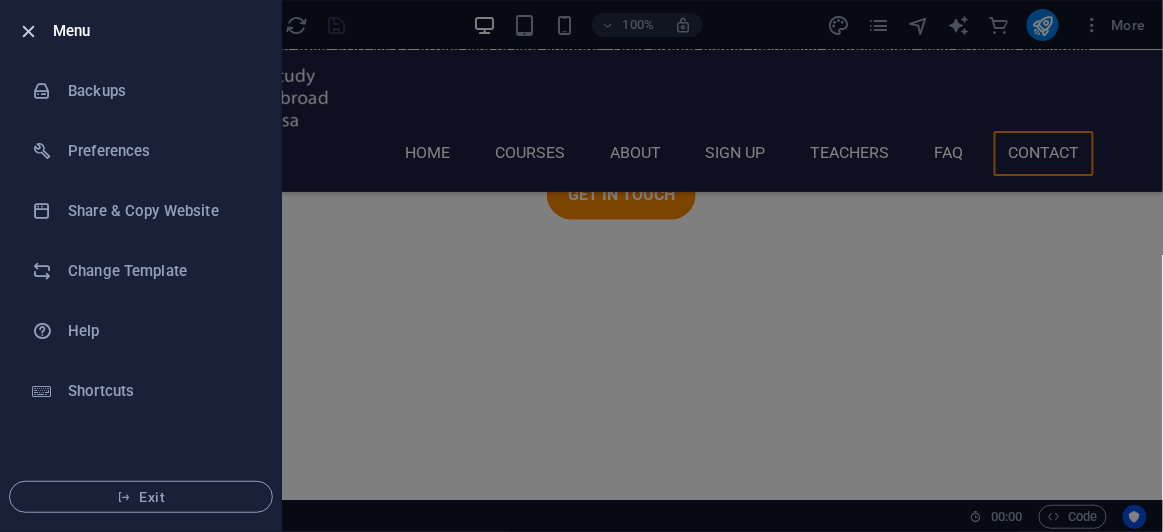 click at bounding box center [29, 31] 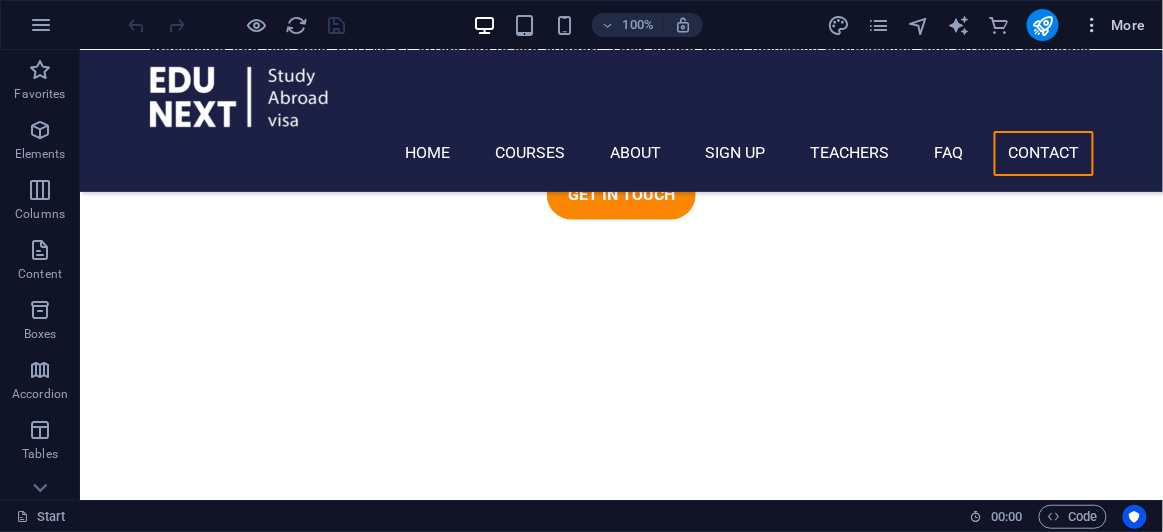 click at bounding box center (1093, 25) 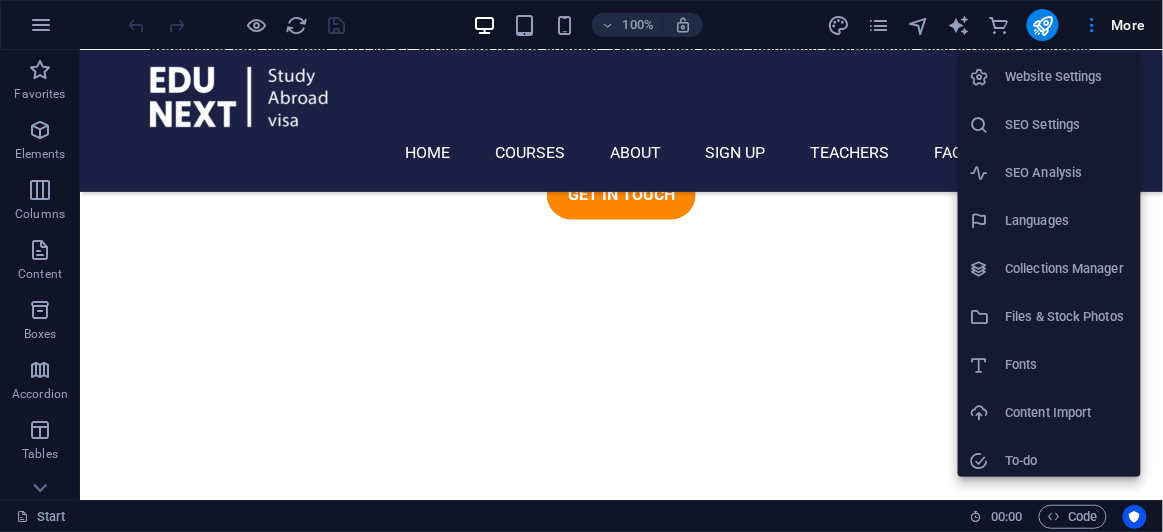 click on "SEO Settings" at bounding box center (1049, 125) 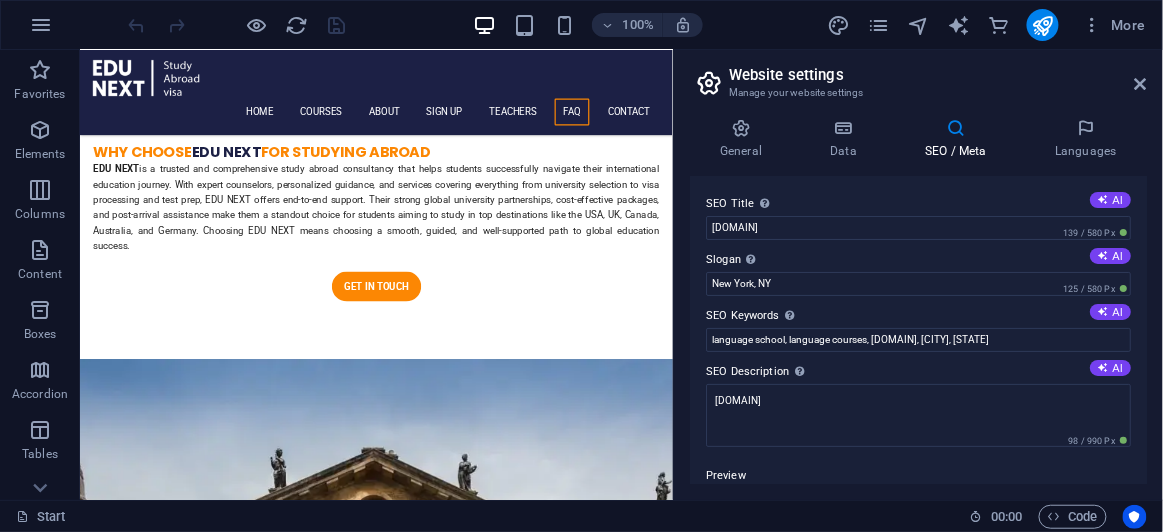 scroll, scrollTop: 7710, scrollLeft: 0, axis: vertical 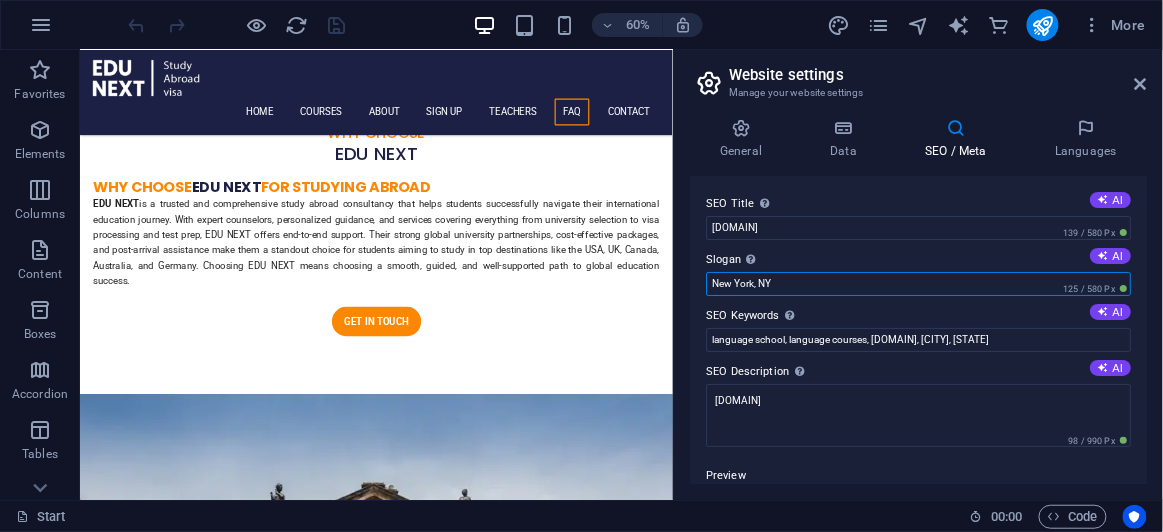 click on "New York, NY" at bounding box center (918, 284) 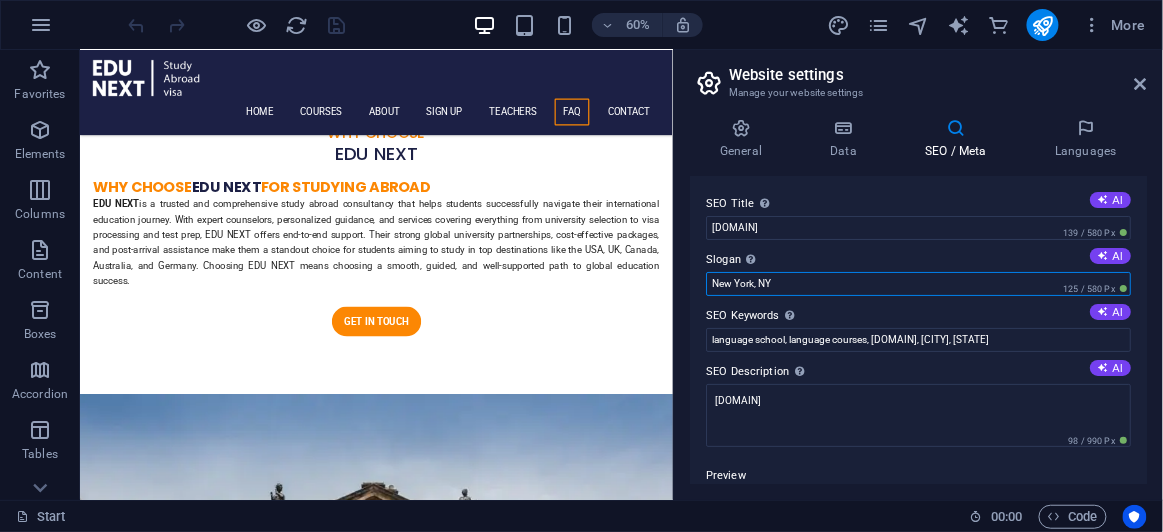 click on "New York, NY" at bounding box center [918, 284] 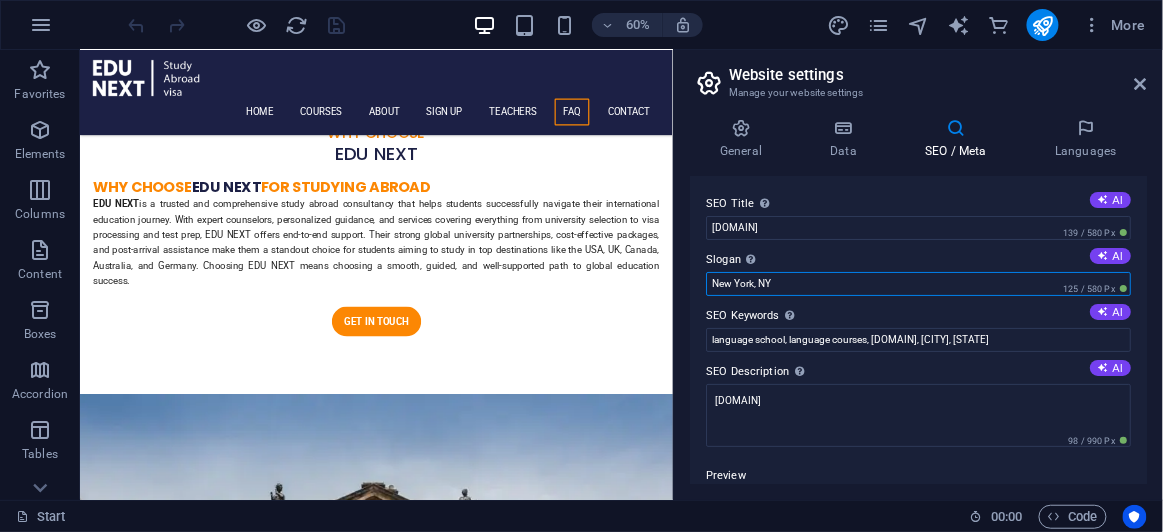 click on "New York, NY" at bounding box center [918, 284] 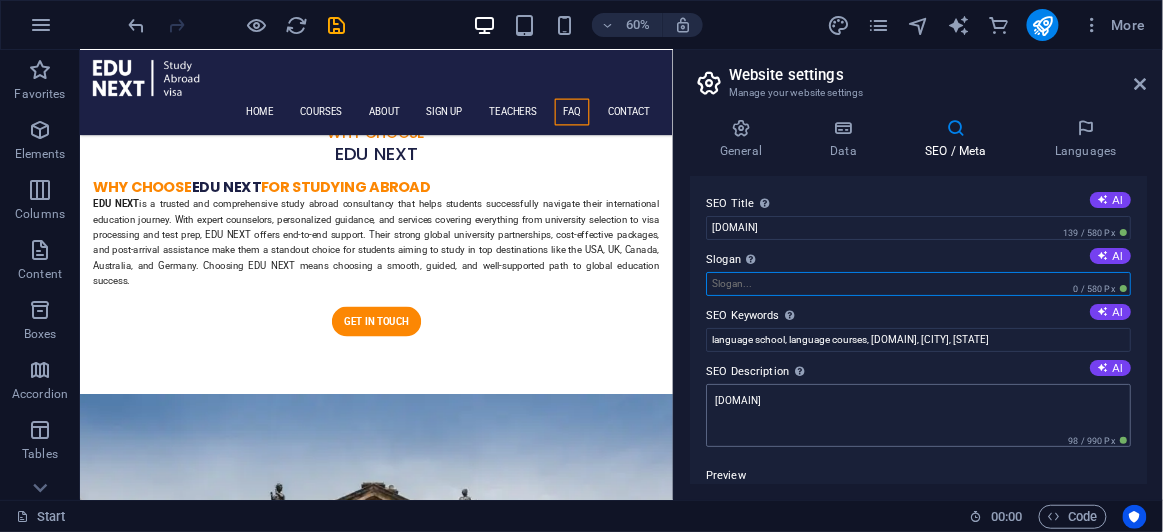 type 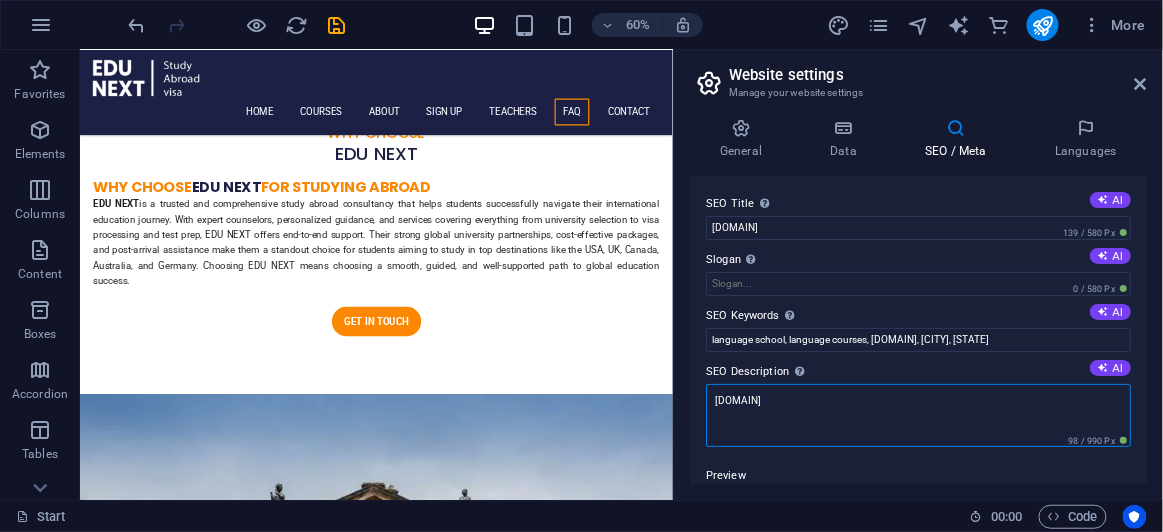 click on "[DOMAIN]" at bounding box center [918, 415] 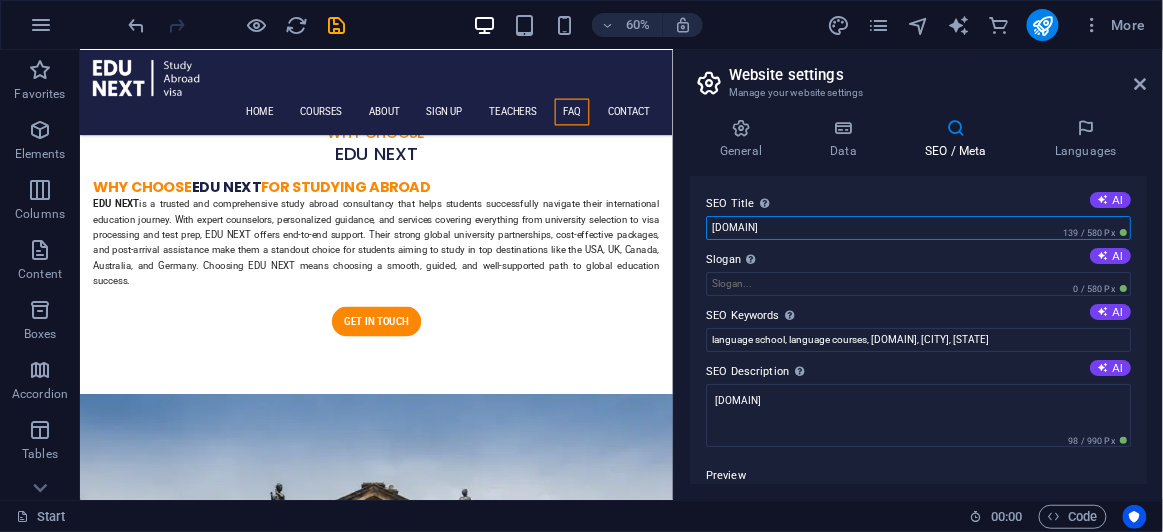 click on "[DOMAIN]" at bounding box center (918, 228) 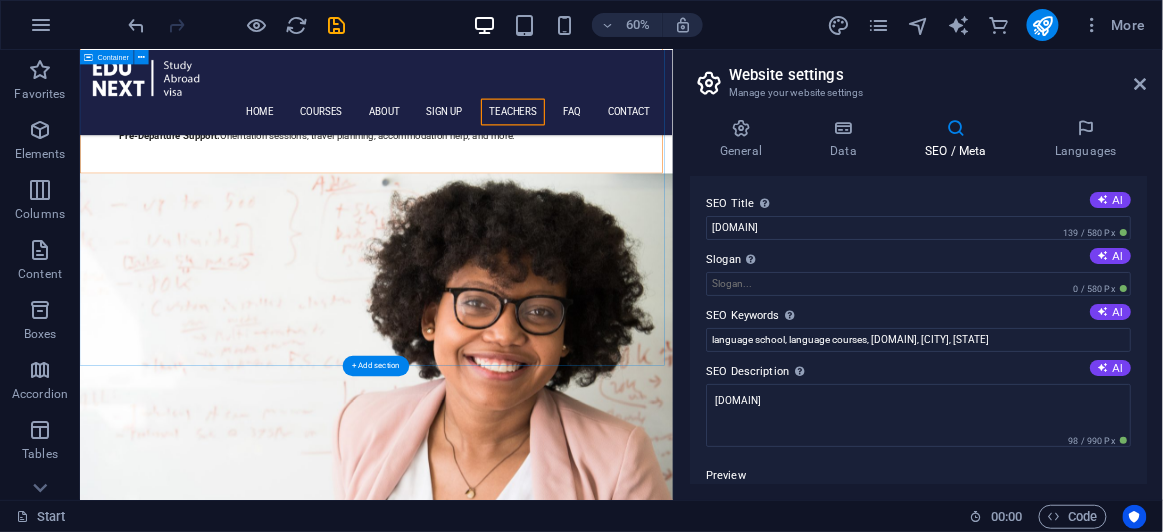 scroll, scrollTop: 5801, scrollLeft: 0, axis: vertical 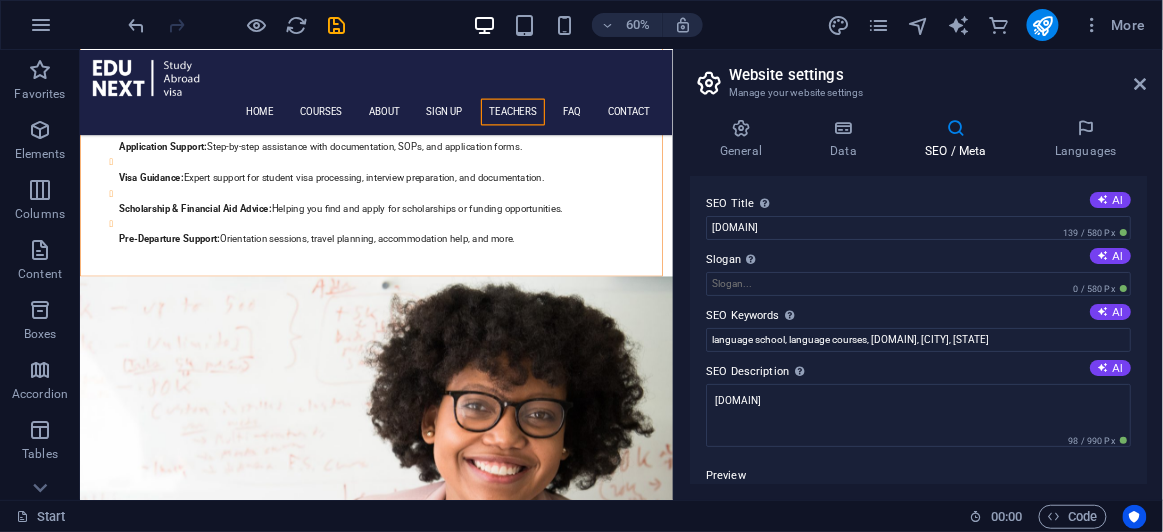 click on "SEO Title The title of your website - make it something that stands out in search engine results. AI" at bounding box center [918, 204] 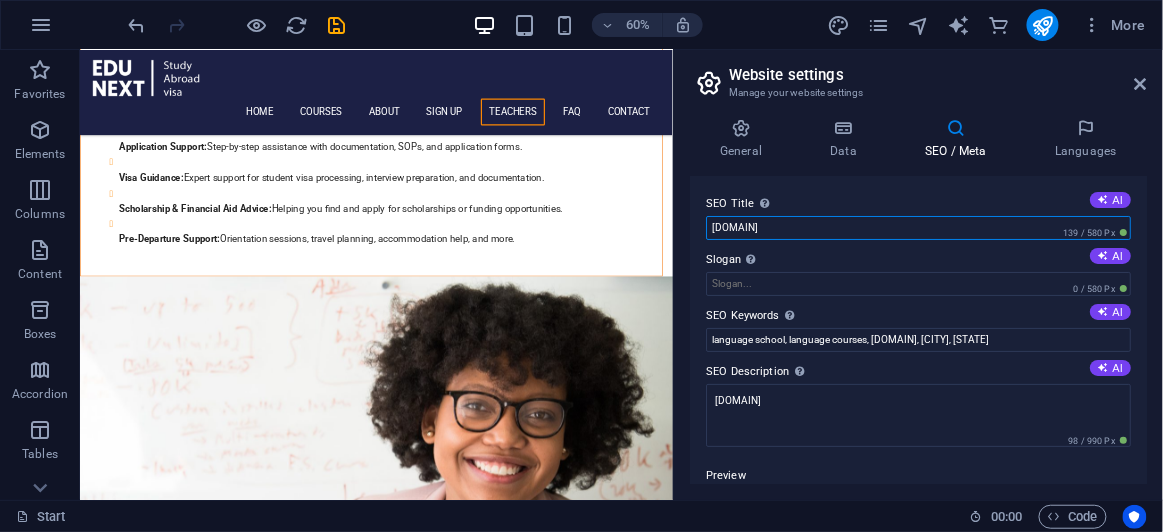 click on "[DOMAIN]" at bounding box center (918, 228) 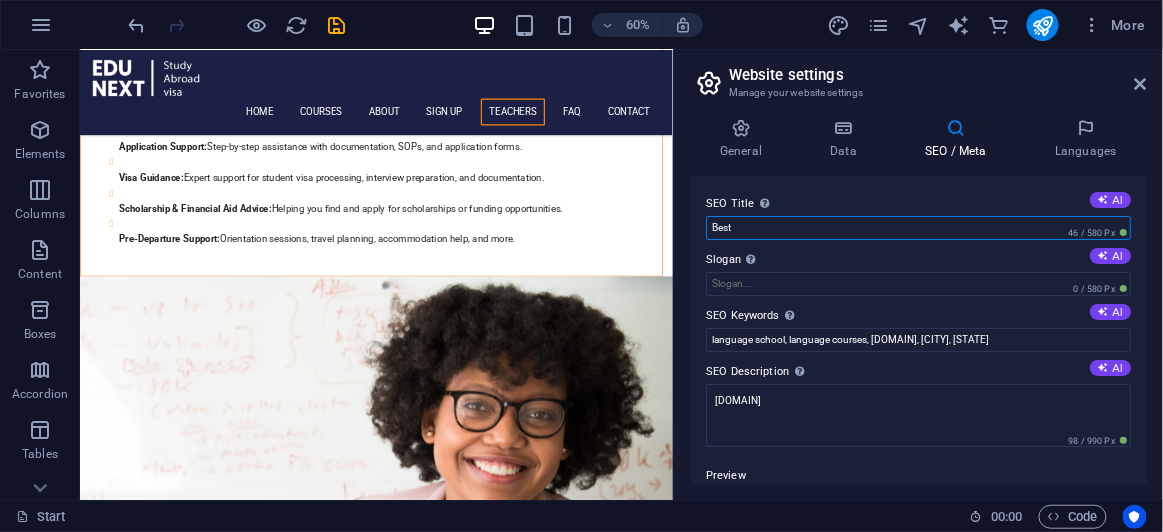 paste on "Educational Consultant" 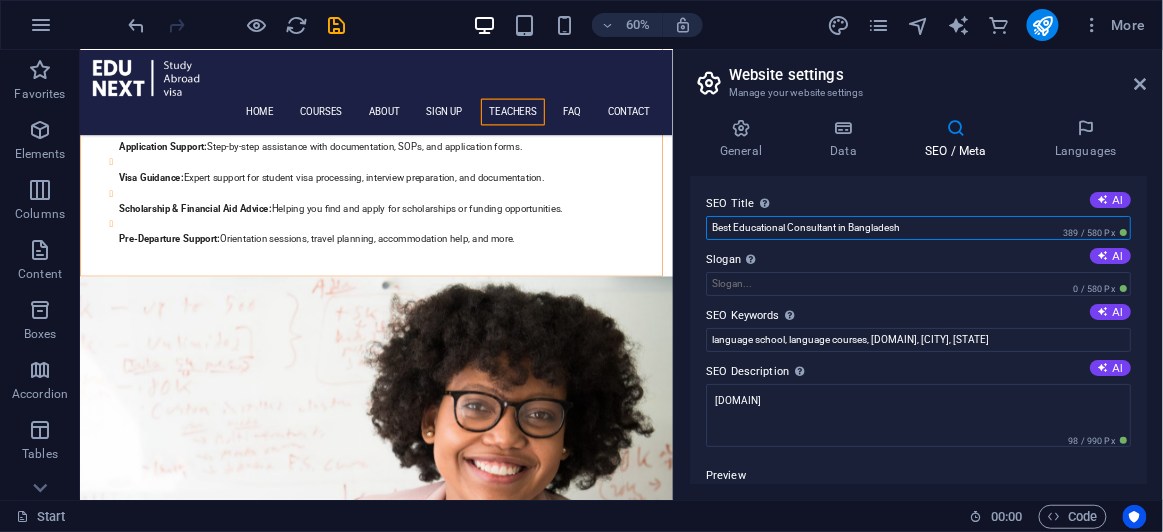 type on "Best Educational Consultant in Bangladesh" 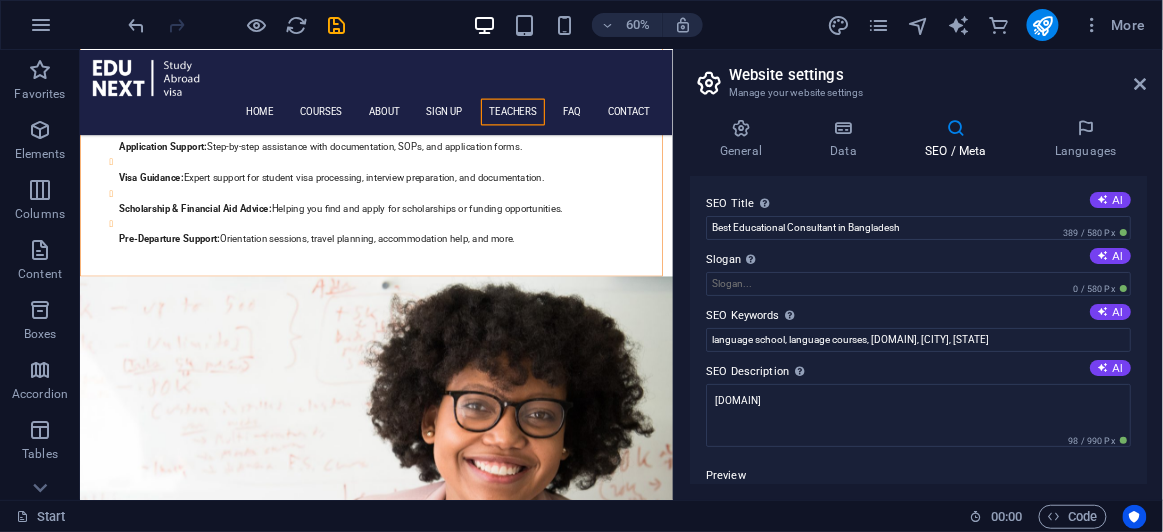 click on "SEO Title The title of your website - make it something that stands out in search engine results. AI" at bounding box center [918, 204] 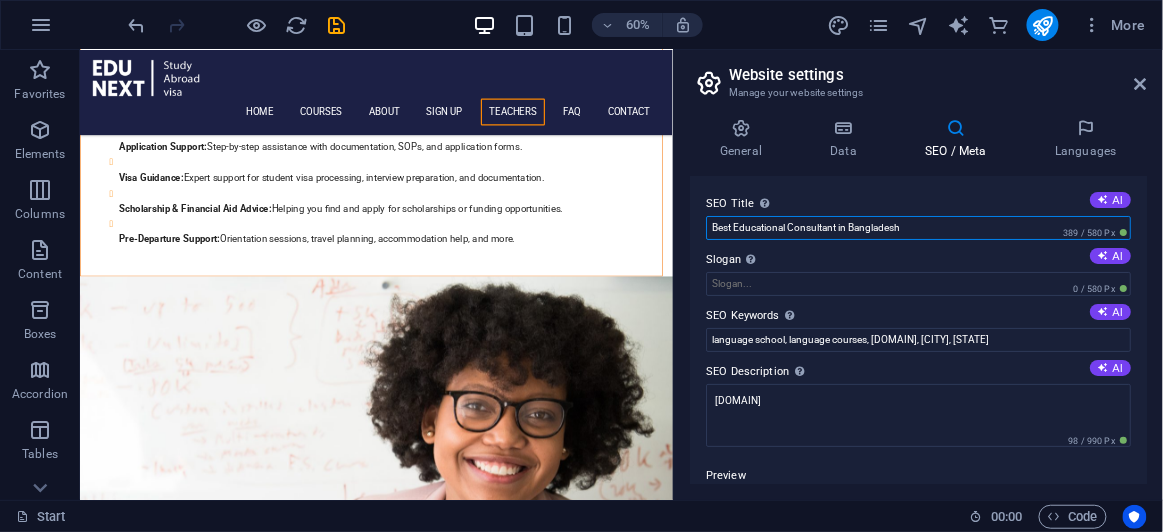 click on "Best Educational Consultant in Bangladesh" at bounding box center [918, 228] 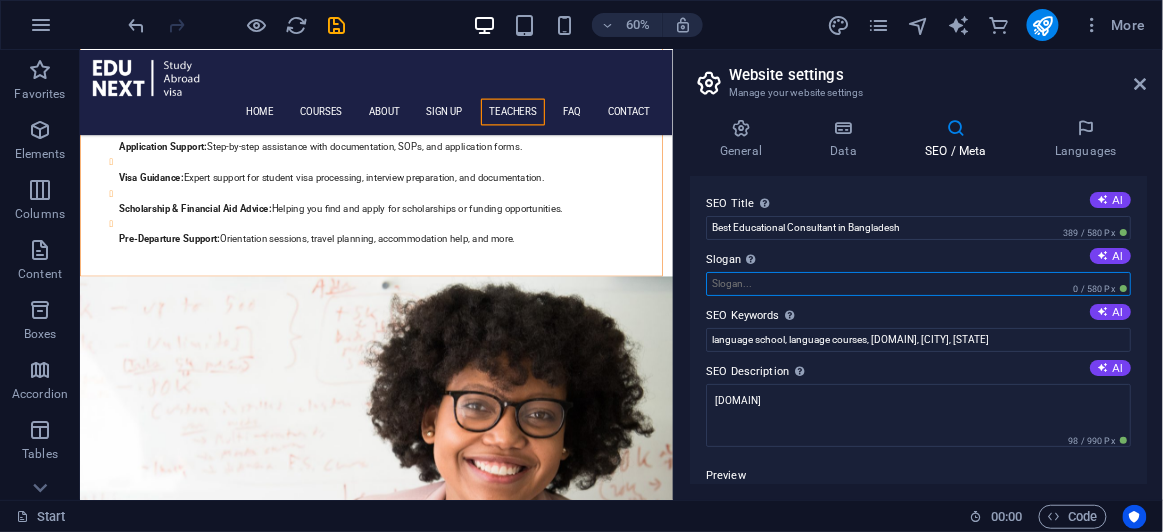 click on "Slogan The slogan of your website. AI" at bounding box center (918, 284) 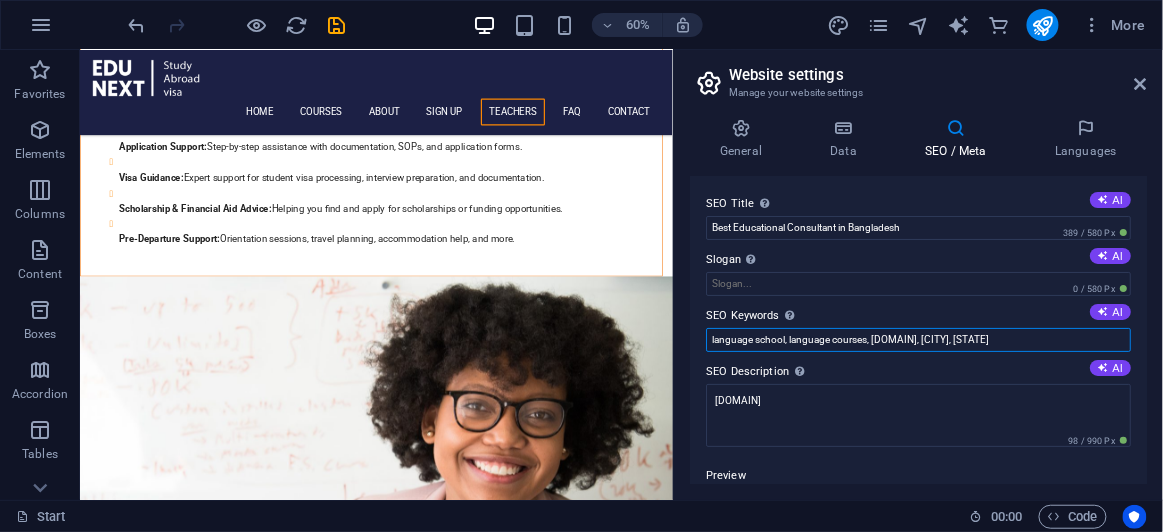 click on "language school, language courses, [DOMAIN], [CITY], [STATE]" at bounding box center [918, 340] 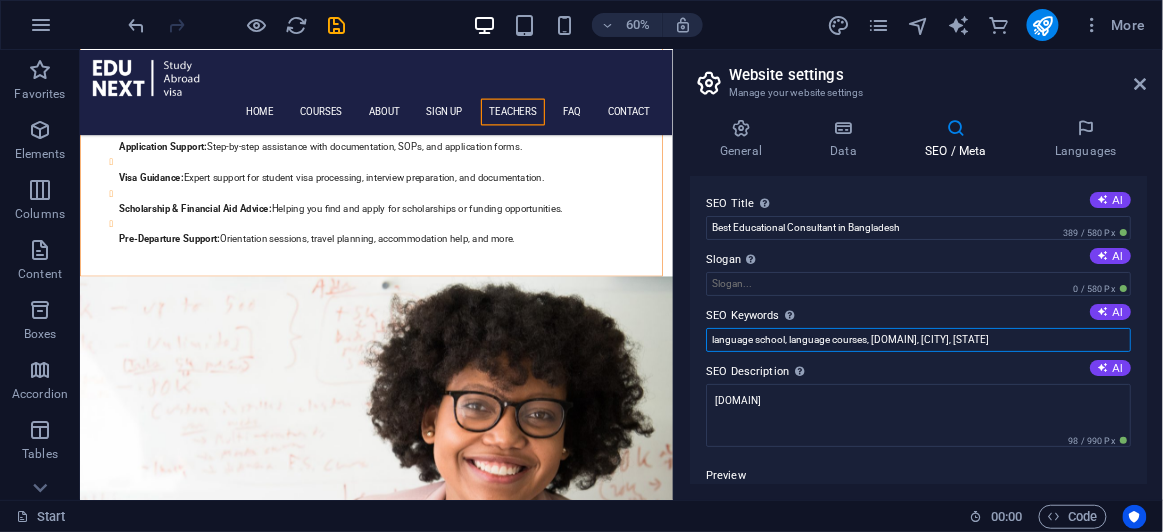 paste on "Educational Consultant" 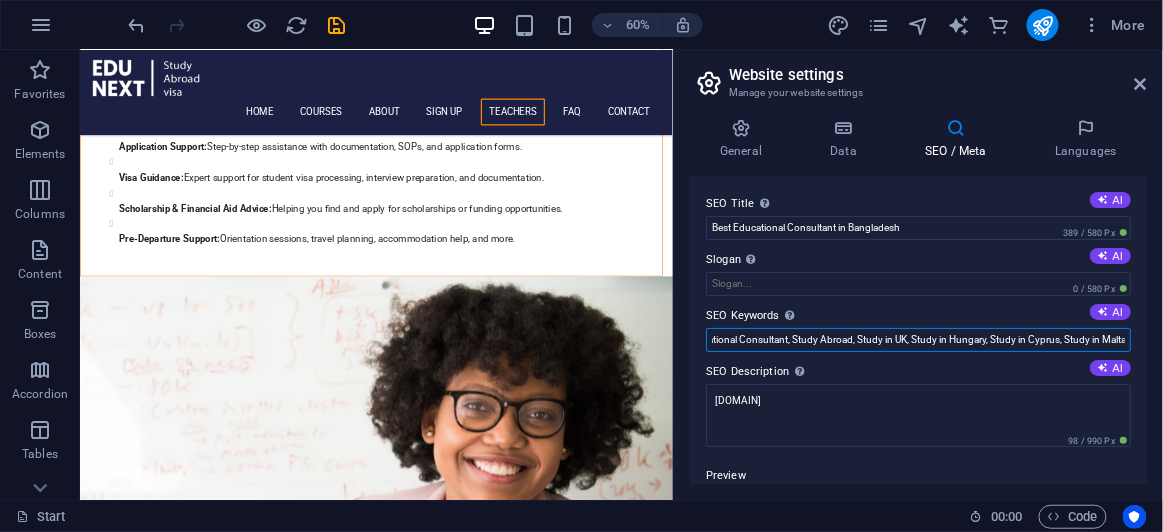 scroll, scrollTop: 0, scrollLeft: 32, axis: horizontal 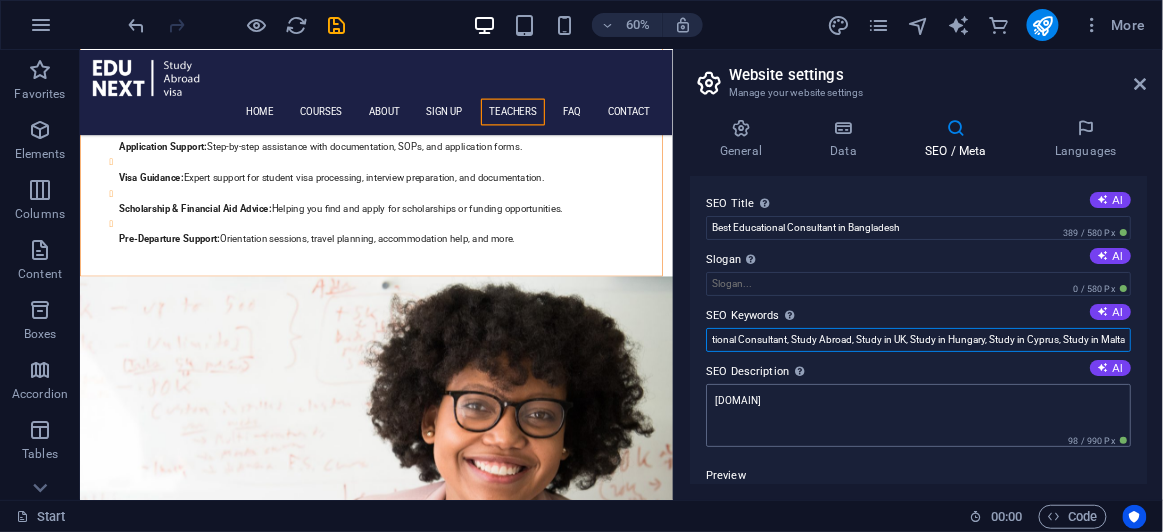 type on "Educational Consultant, Study Abroad, Study in UK, Study in Hungary, Study in Cyprus, Study in Malta" 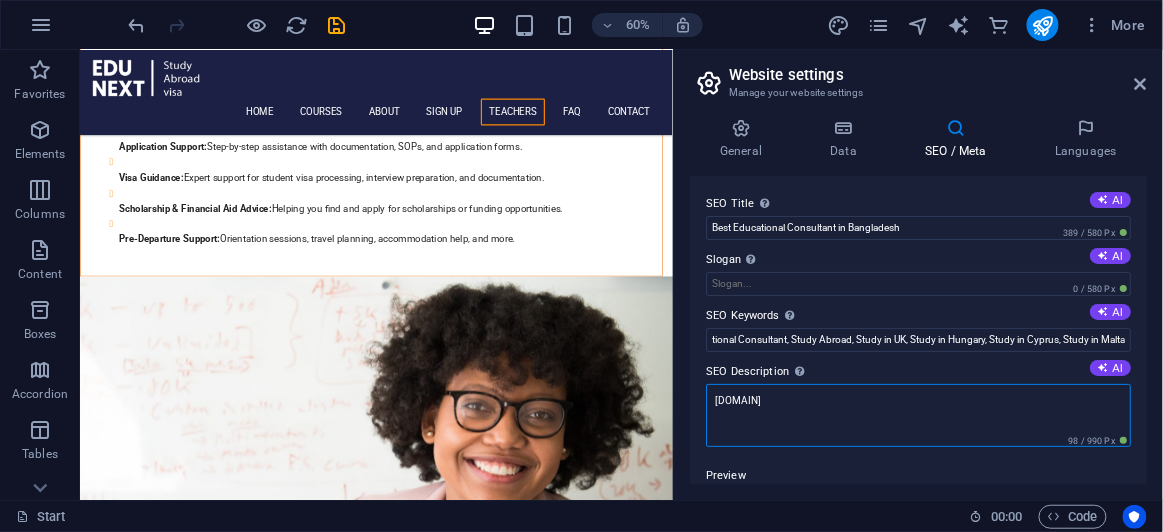 click on "[DOMAIN]" at bounding box center (918, 415) 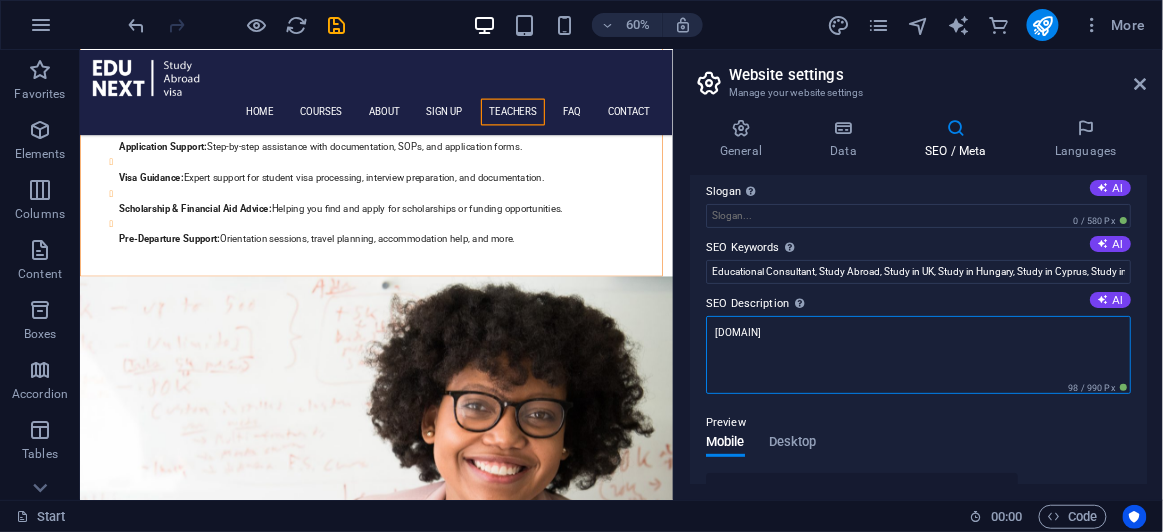 scroll, scrollTop: 90, scrollLeft: 0, axis: vertical 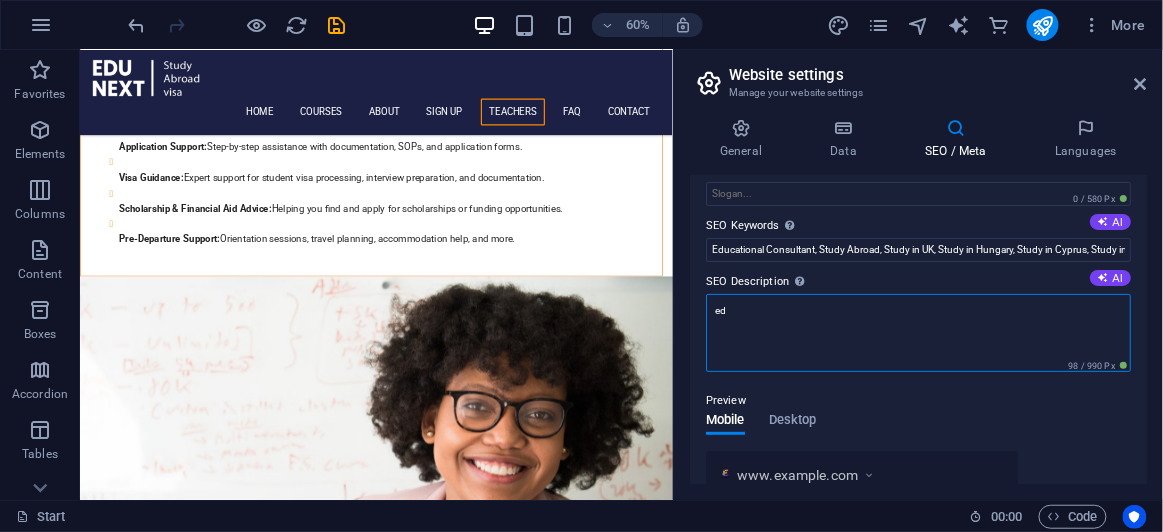 type on "e" 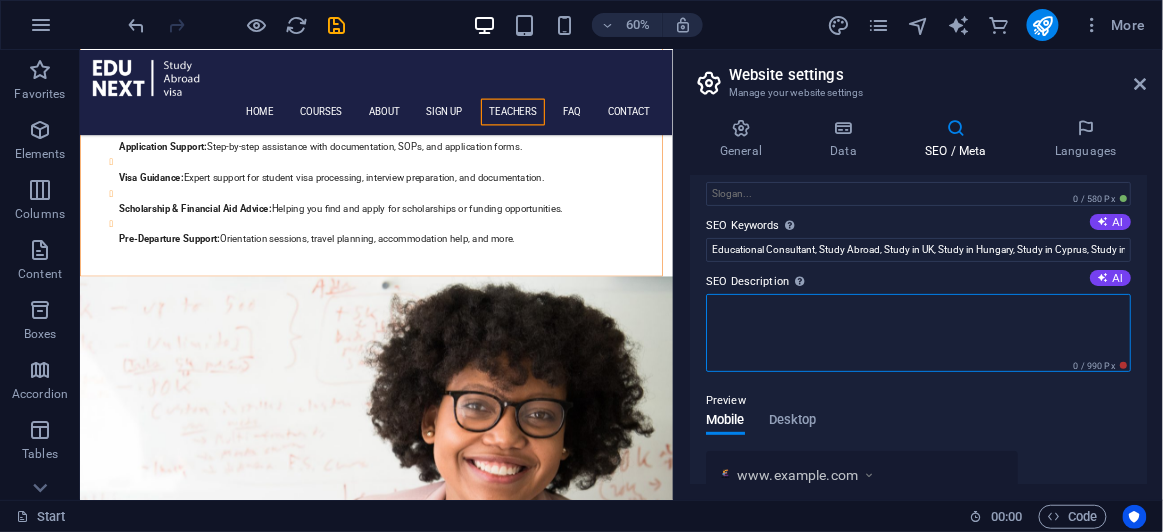paste on "Helping students study & build careers in Australia, Canada, UK, USA, Europe & more.
Hassle-free admission, visa & career support" 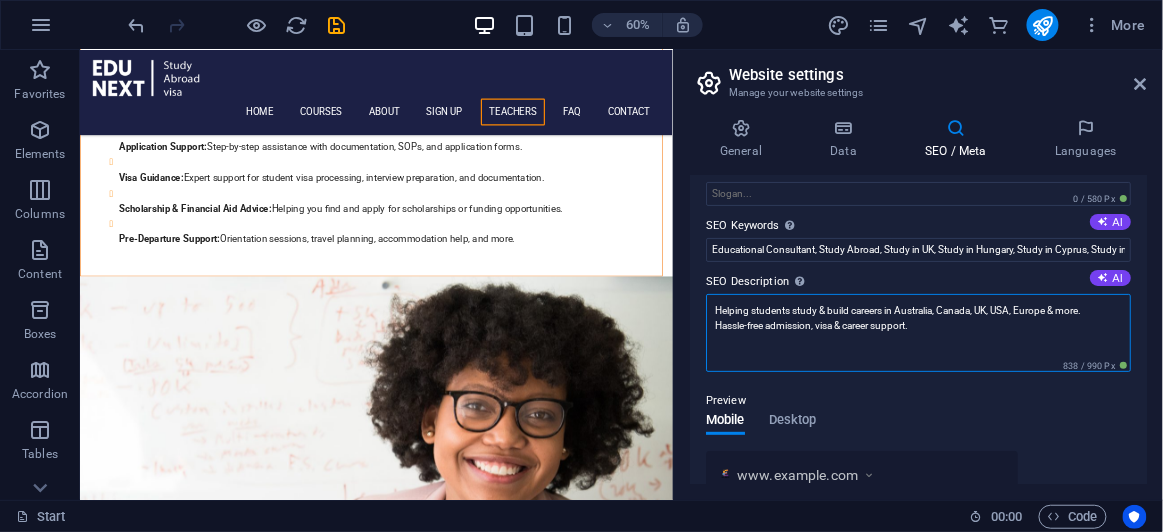 click on "Helping students study & build careers in Australia, Canada, UK, USA, Europe & more.
Hassle-free admission, visa & career support." at bounding box center [918, 333] 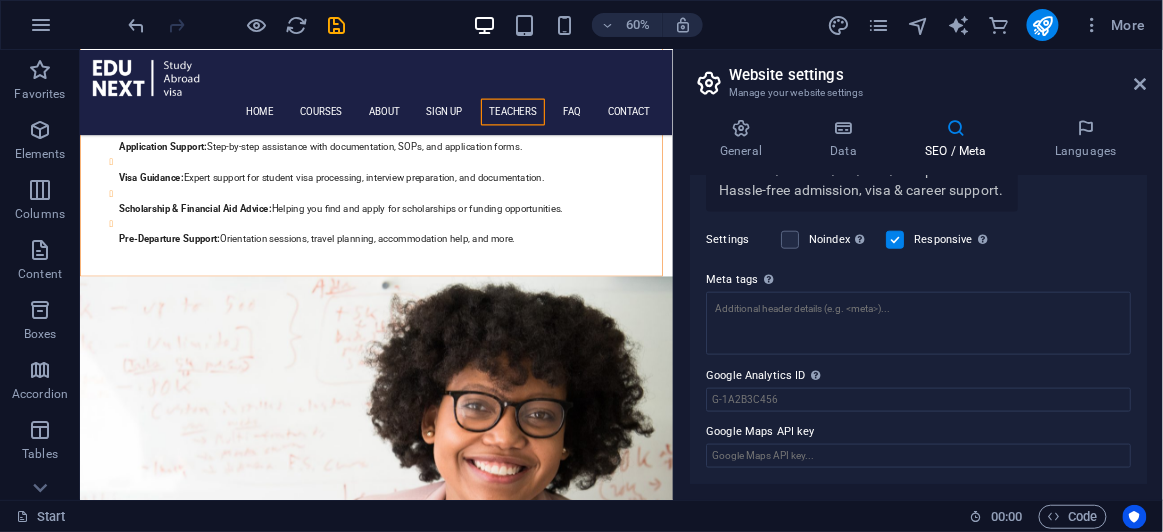 scroll, scrollTop: 255, scrollLeft: 0, axis: vertical 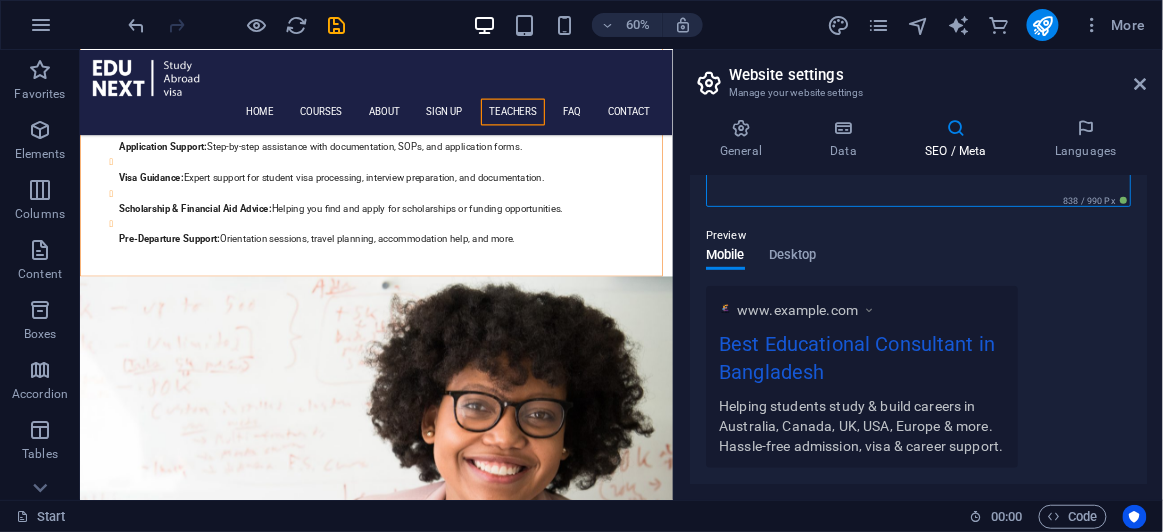 click on "Helping students study & build careers in Australia, Canada, UK, USA, Europe & more.
Hassle-free admission, visa & career support." at bounding box center (918, 168) 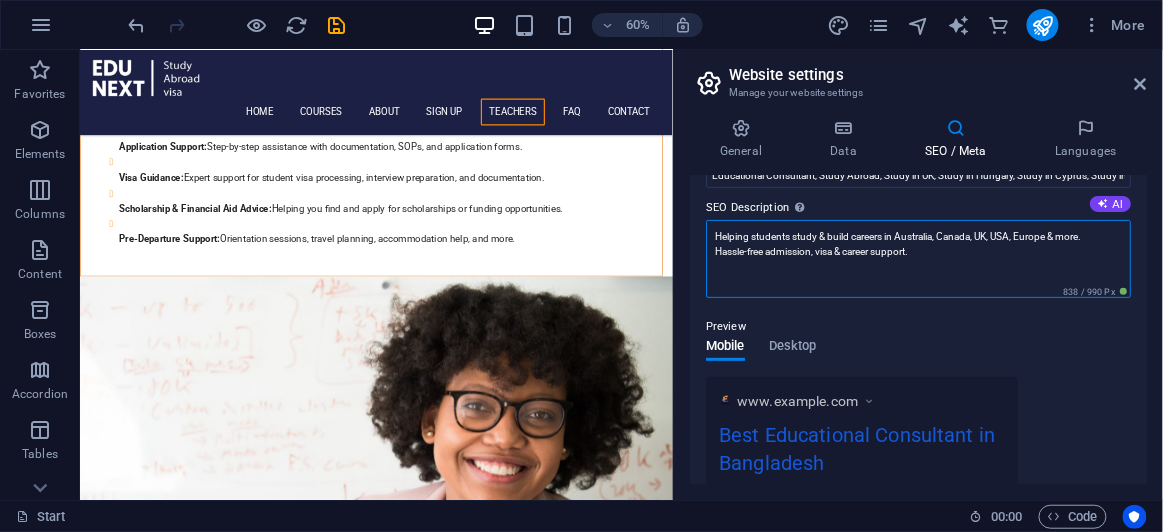 scroll, scrollTop: 0, scrollLeft: 0, axis: both 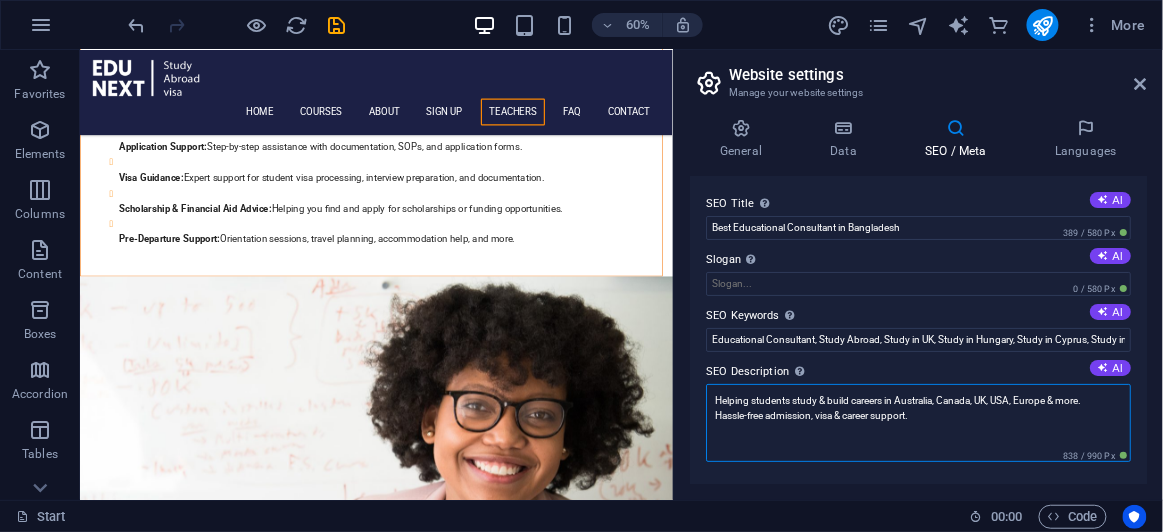 type on "Helping students study & build careers in Australia, Canada, UK, USA, Europe & more.
Hassle-free admission, visa & career support." 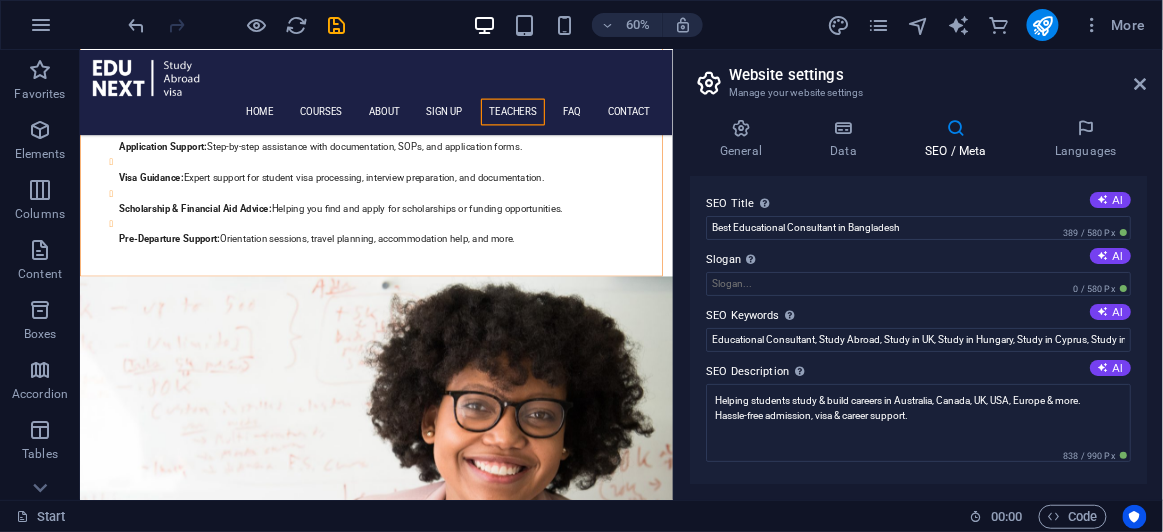click on "SEO Title The title of your website - make it something that stands out in search engine results. AI" at bounding box center [918, 204] 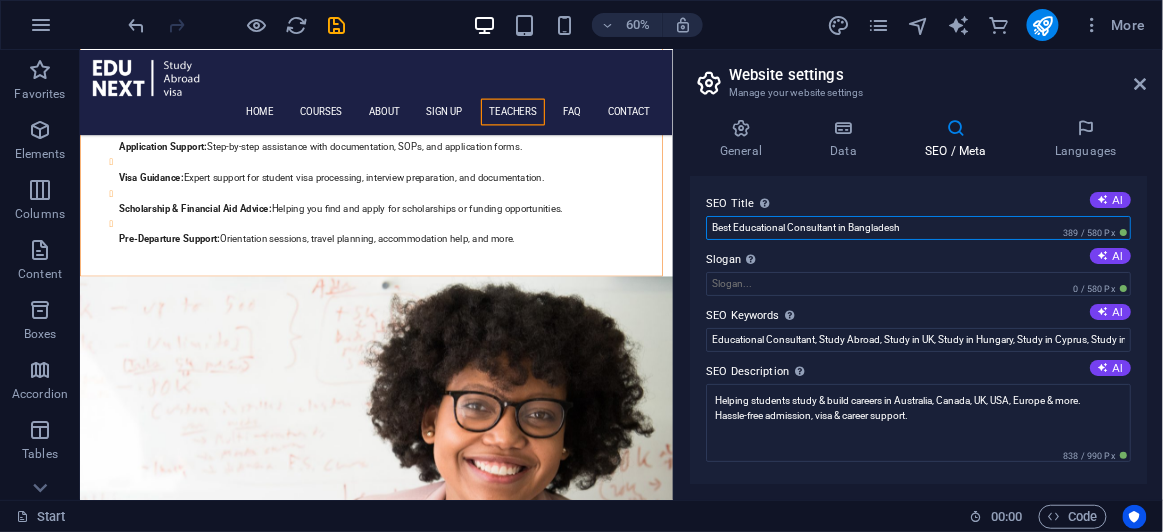 click on "Best Educational Consultant in Bangladesh" at bounding box center (918, 228) 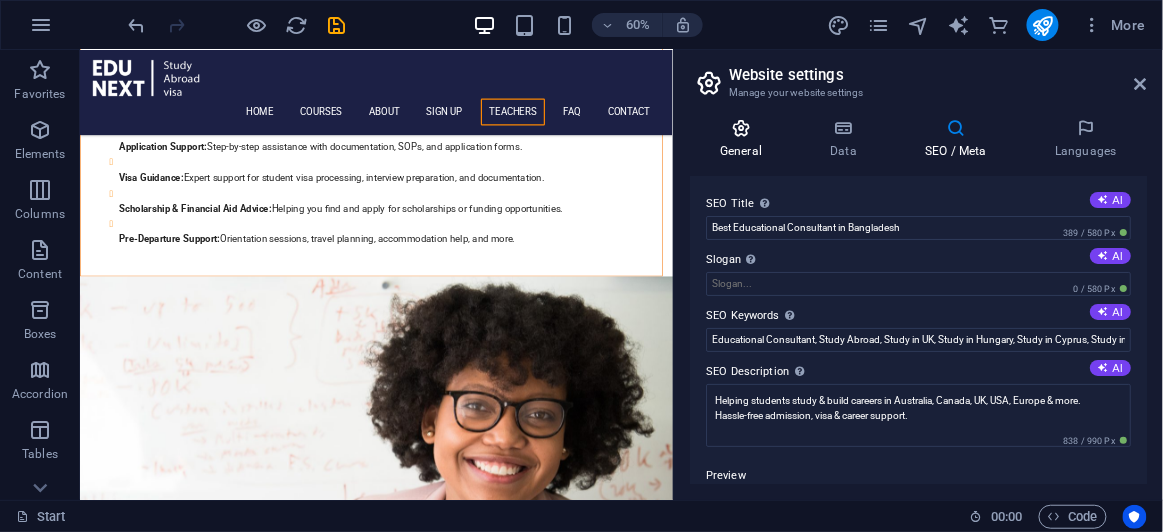 click on "General" at bounding box center [745, 139] 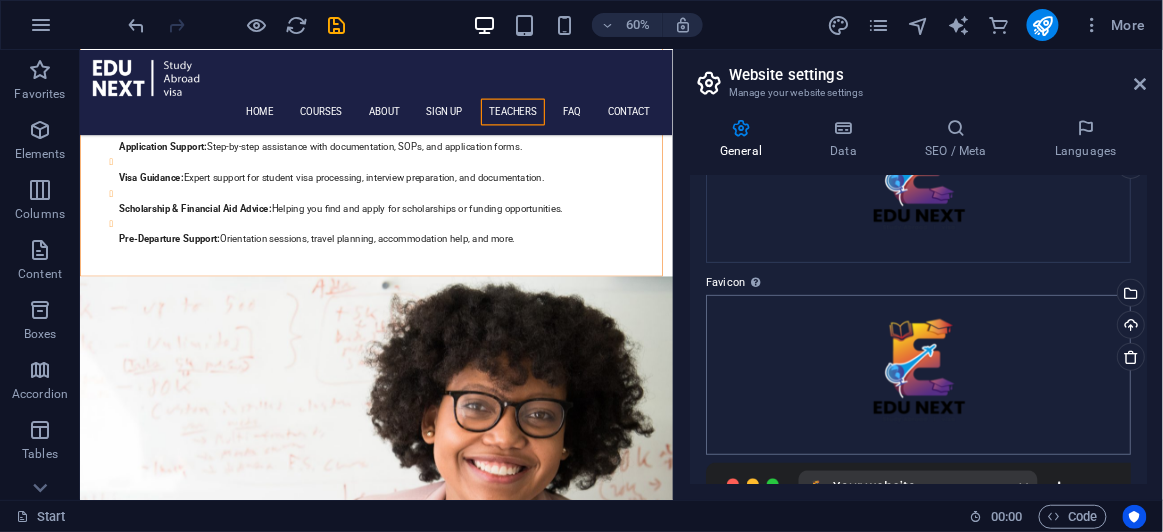 scroll, scrollTop: 129, scrollLeft: 0, axis: vertical 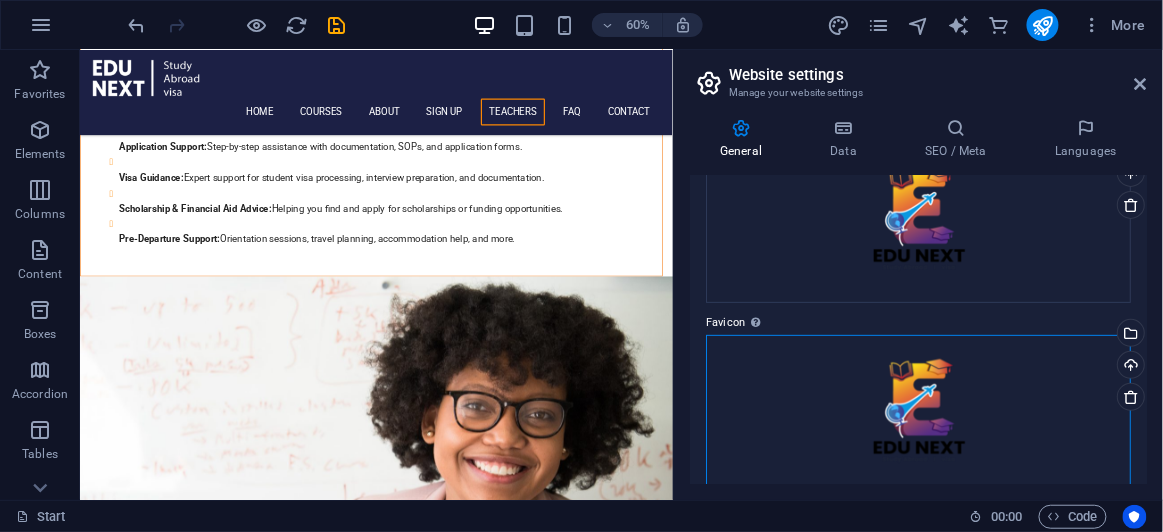click on "Drag files here, click to choose files or select files from Files or our free stock photos & videos" at bounding box center [918, 415] 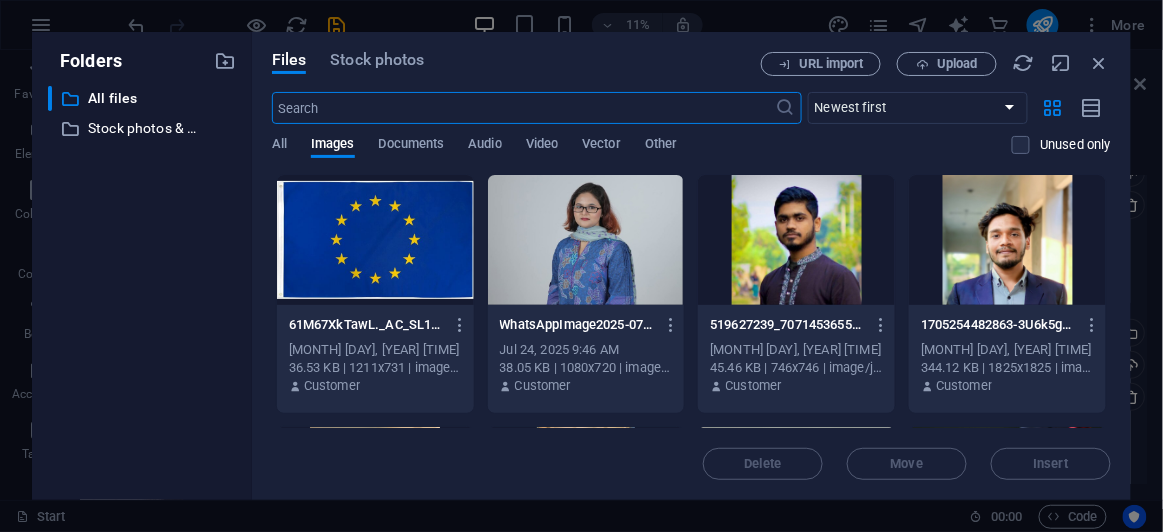 scroll, scrollTop: 7993, scrollLeft: 0, axis: vertical 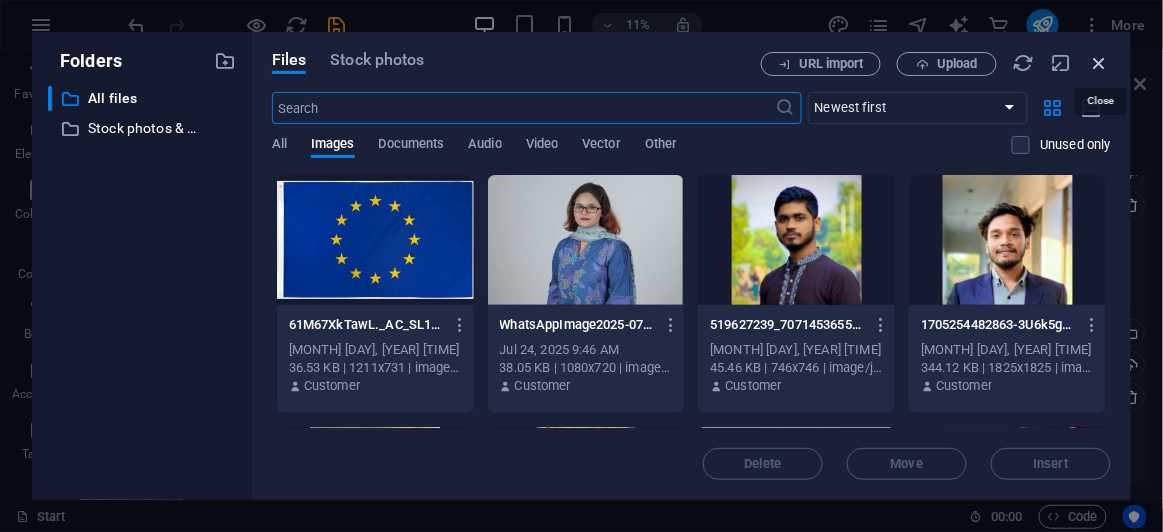 click at bounding box center [1100, 63] 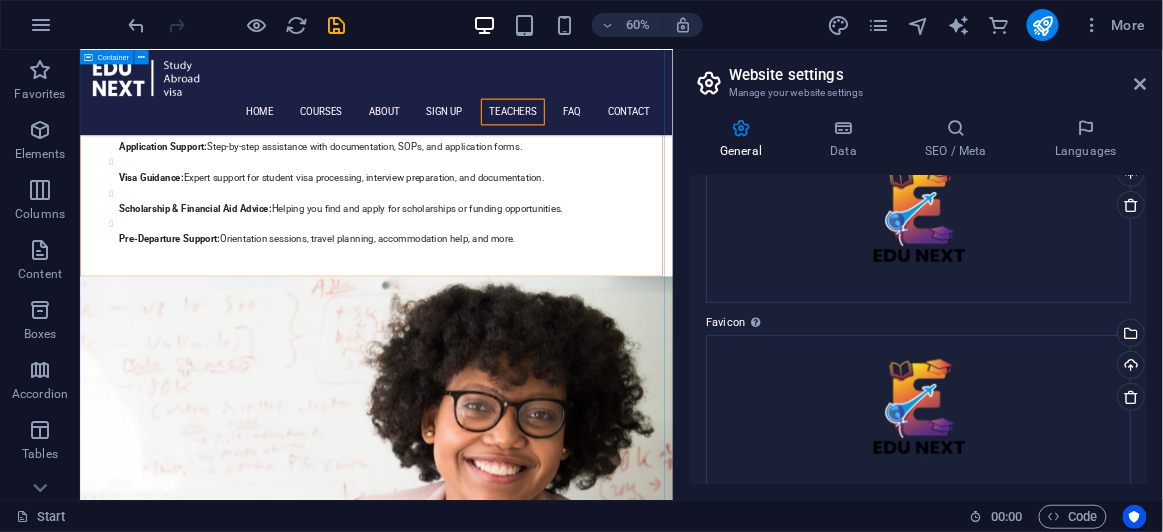 click on "[FIRST] [LAST] [COUNTRY] [COUNTRY] [COUNTRY] [FIRST] [LAST] [COUNTRY] [FIRST] [LAST] [COUNTRY] [FIRST] [LAST] [COUNTRY]" at bounding box center (573, 5783) 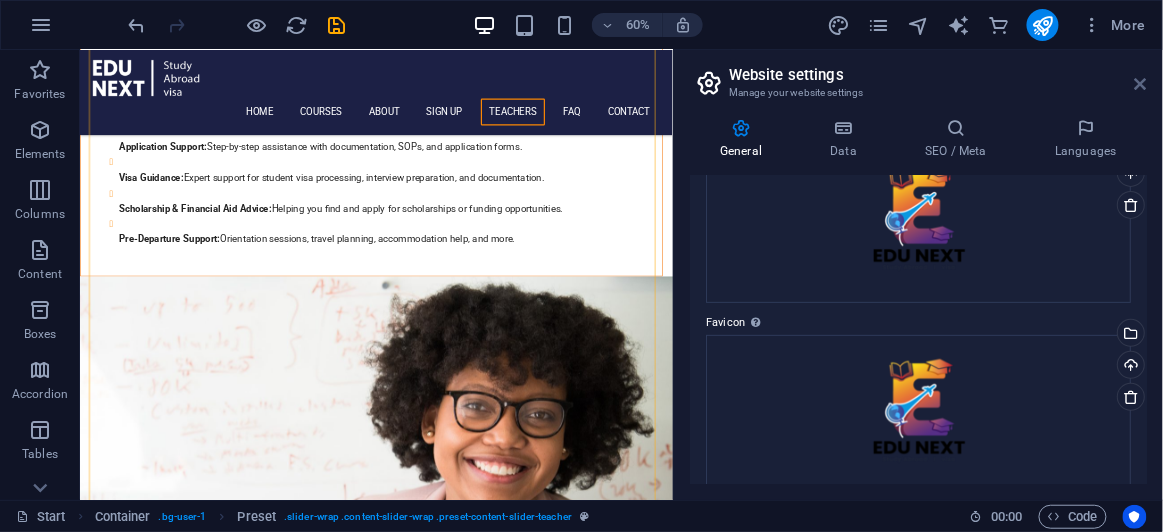 click at bounding box center (1141, 84) 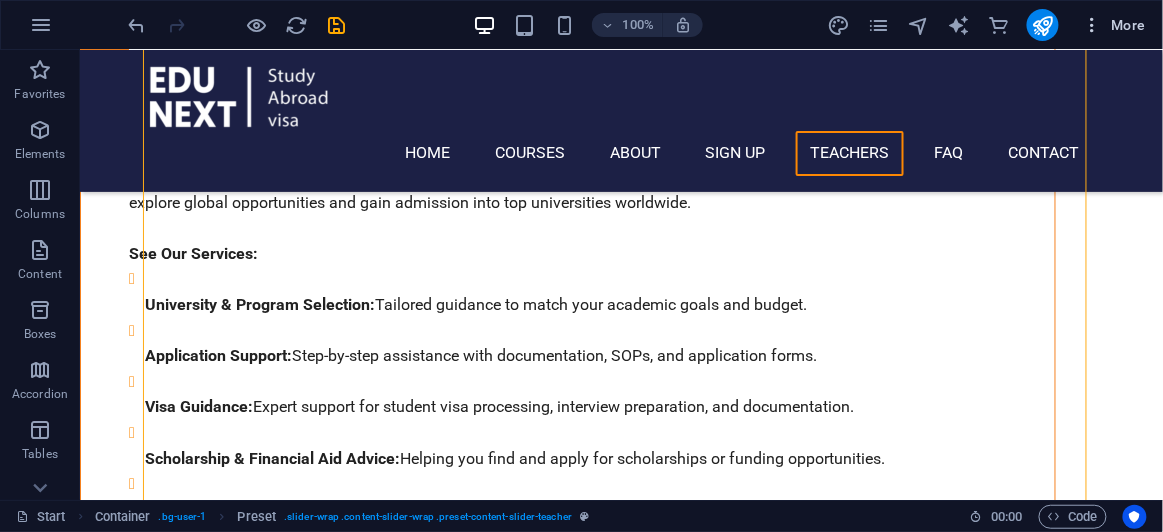 click at bounding box center (1093, 25) 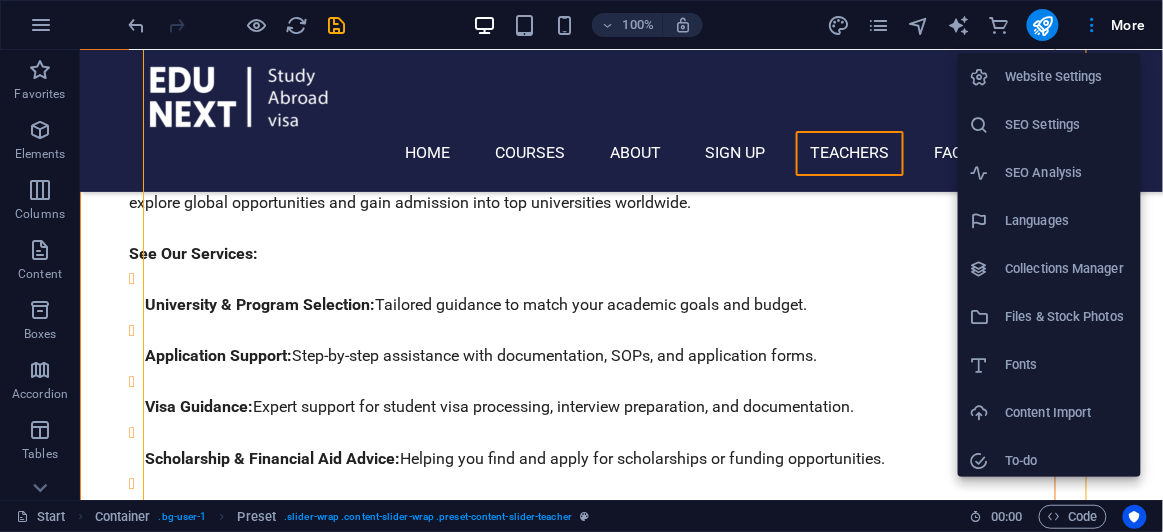 click on "SEO Settings" at bounding box center [1067, 125] 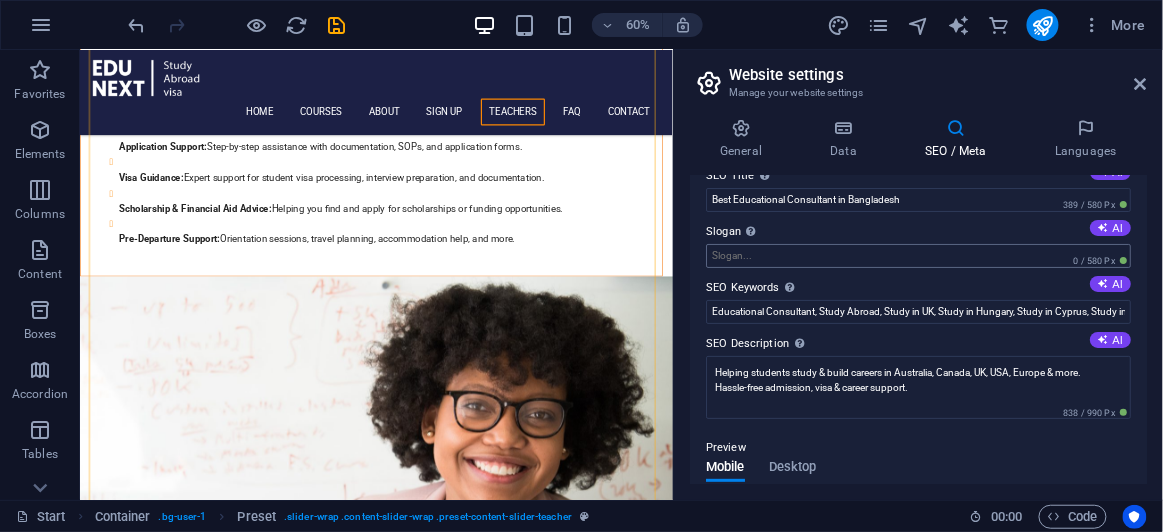 scroll, scrollTop: 0, scrollLeft: 0, axis: both 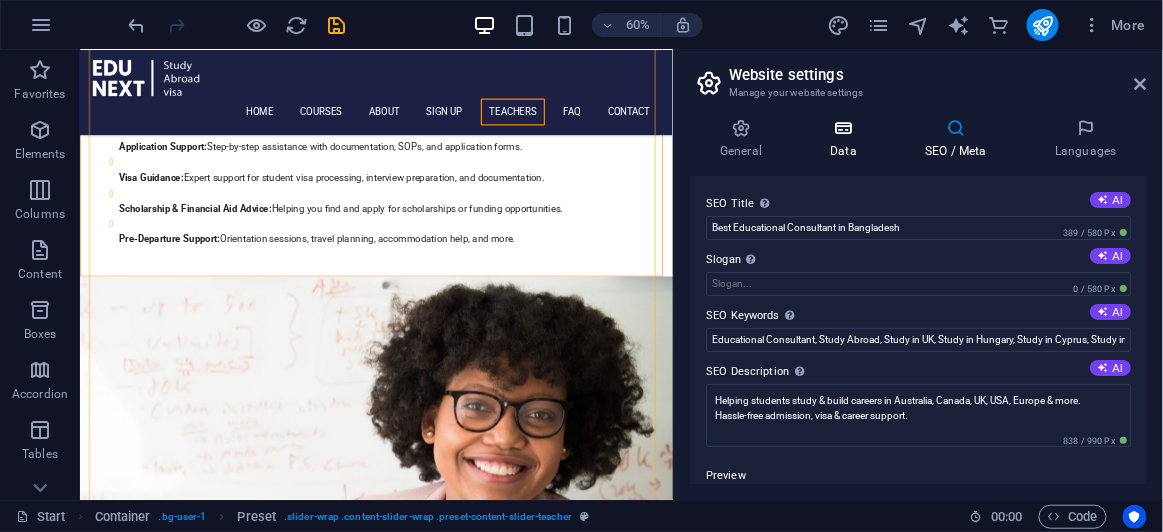 click at bounding box center [843, 128] 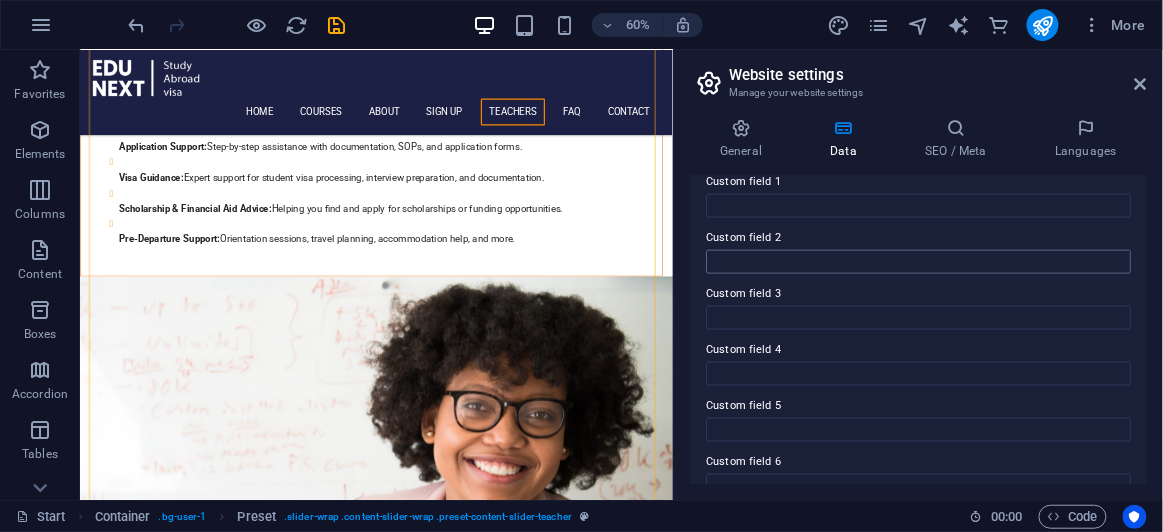 scroll, scrollTop: 652, scrollLeft: 0, axis: vertical 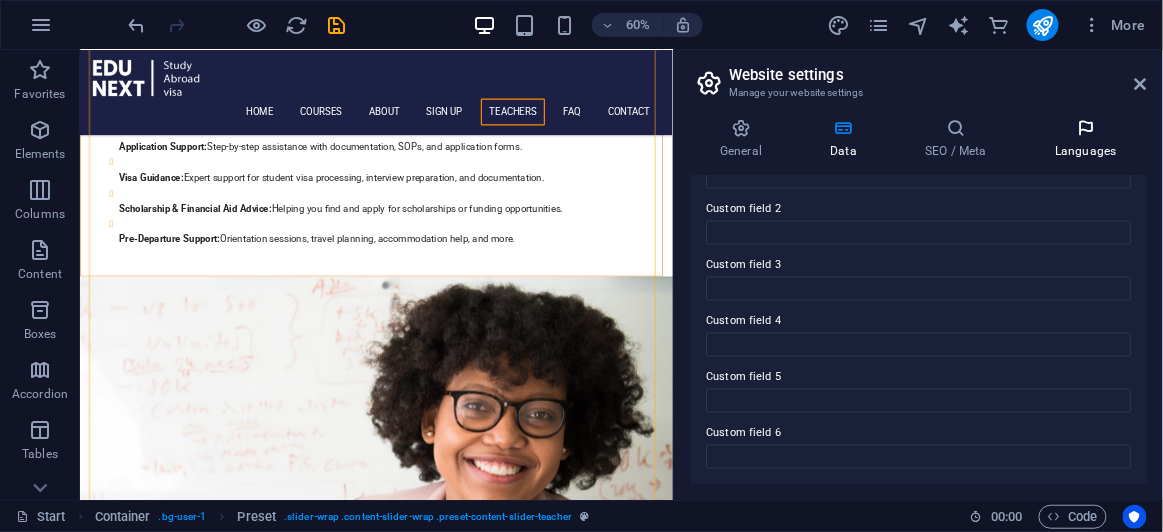 click at bounding box center [1086, 128] 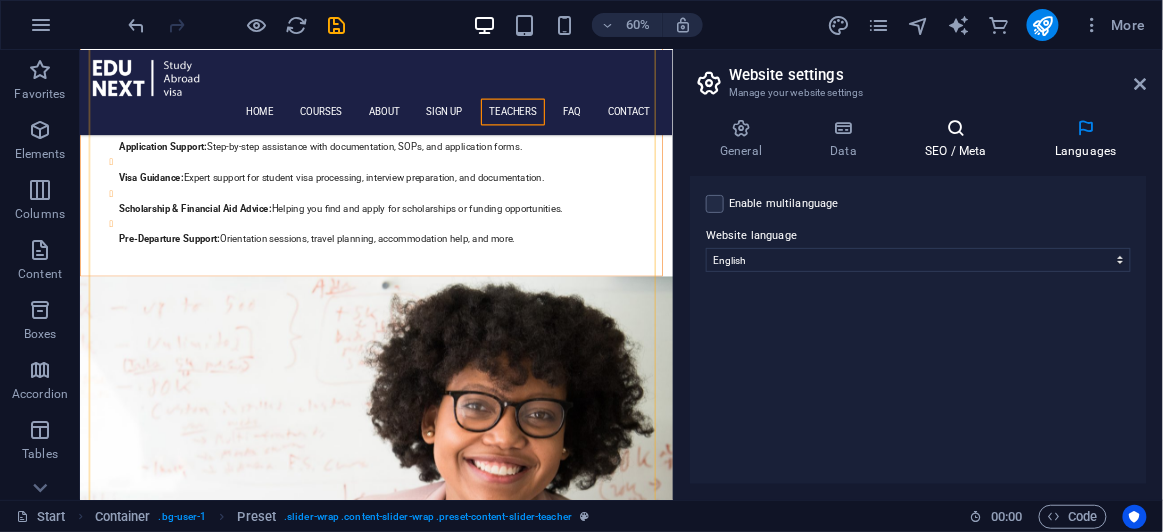 click at bounding box center (956, 128) 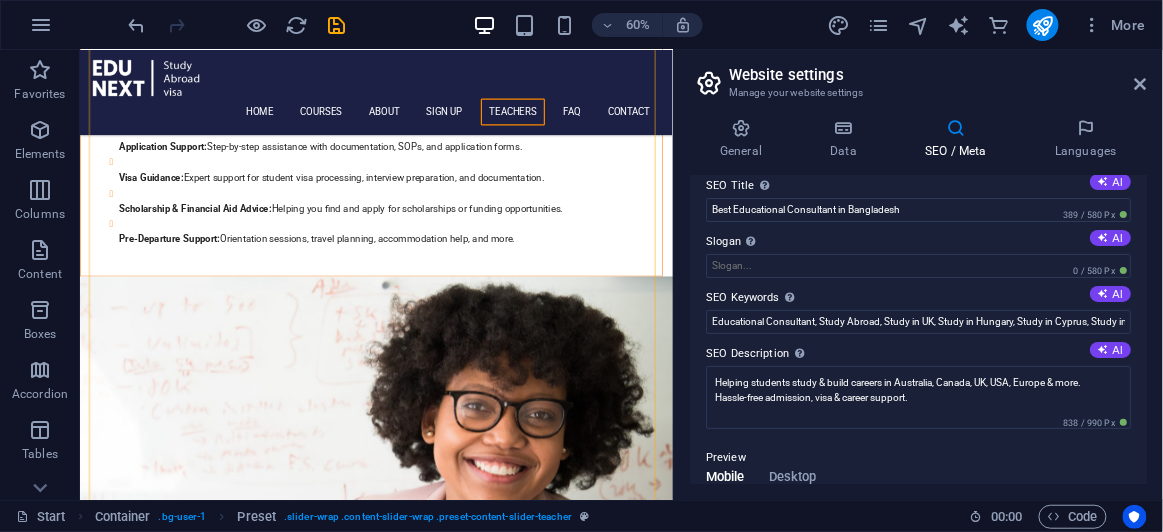 scroll, scrollTop: 0, scrollLeft: 0, axis: both 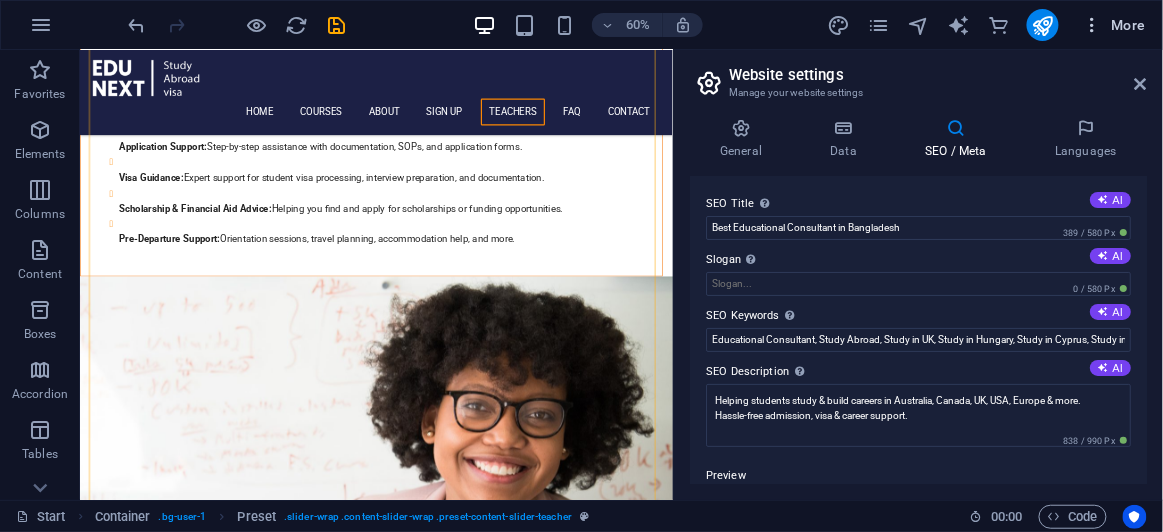 click at bounding box center [1093, 25] 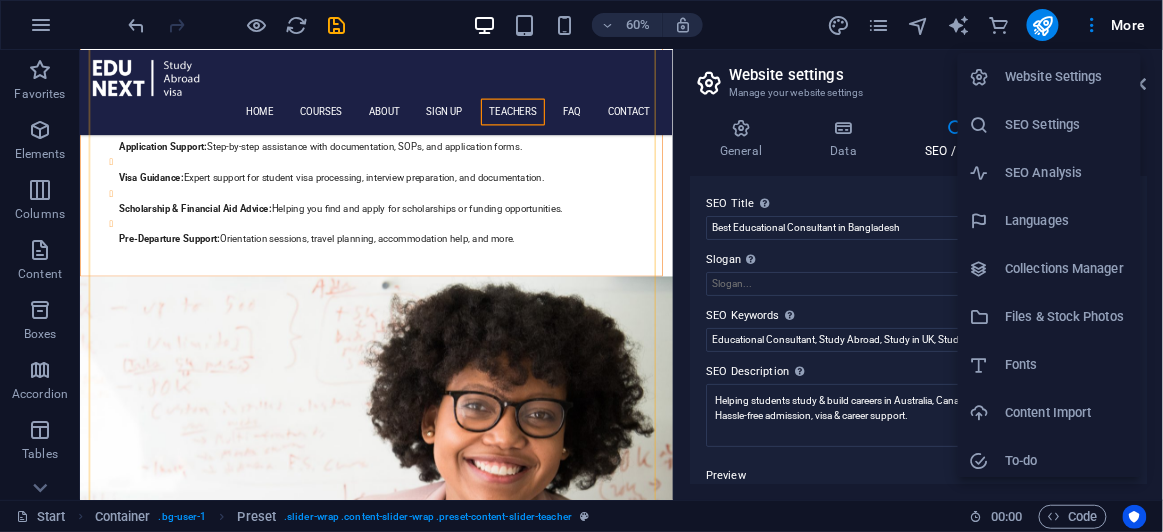 click on "Website Settings" at bounding box center [1067, 77] 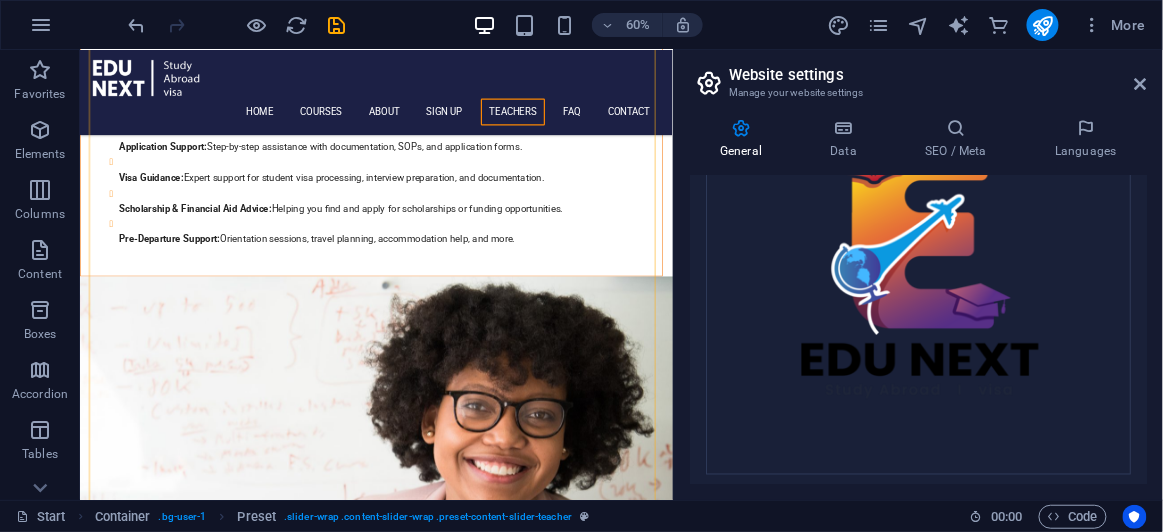 scroll, scrollTop: 675, scrollLeft: 0, axis: vertical 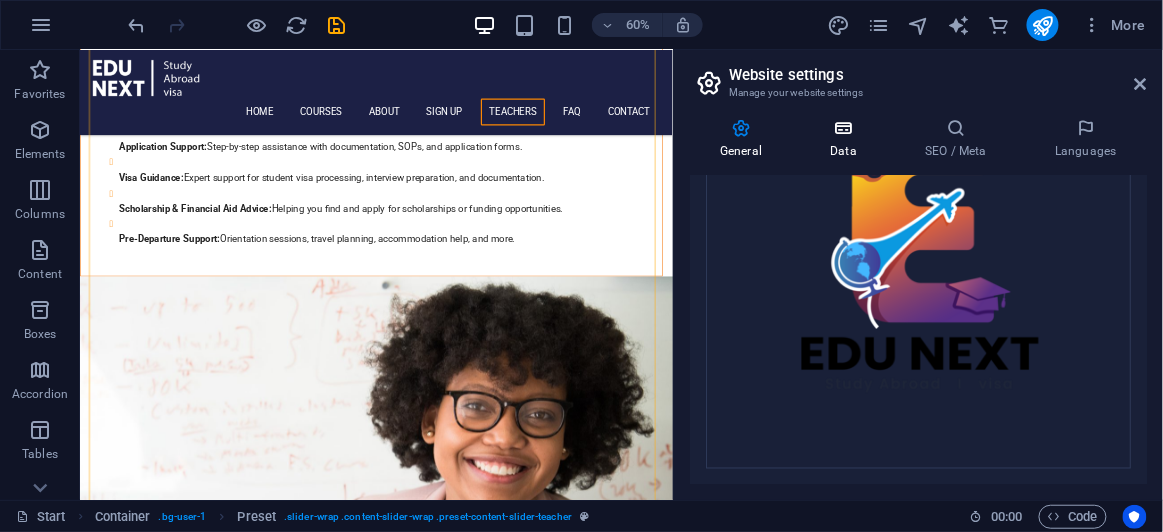 click at bounding box center (843, 128) 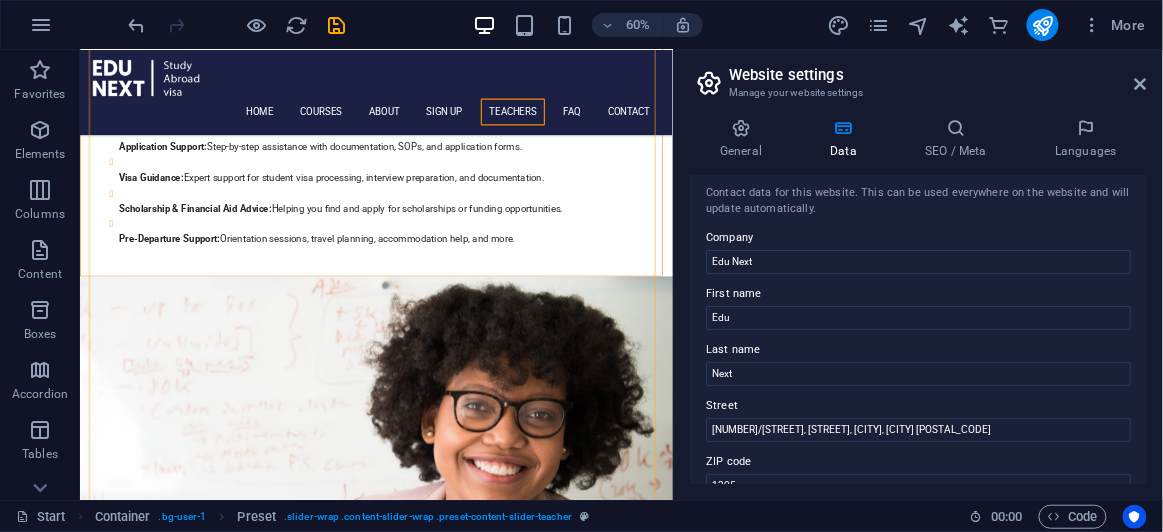 scroll, scrollTop: 0, scrollLeft: 0, axis: both 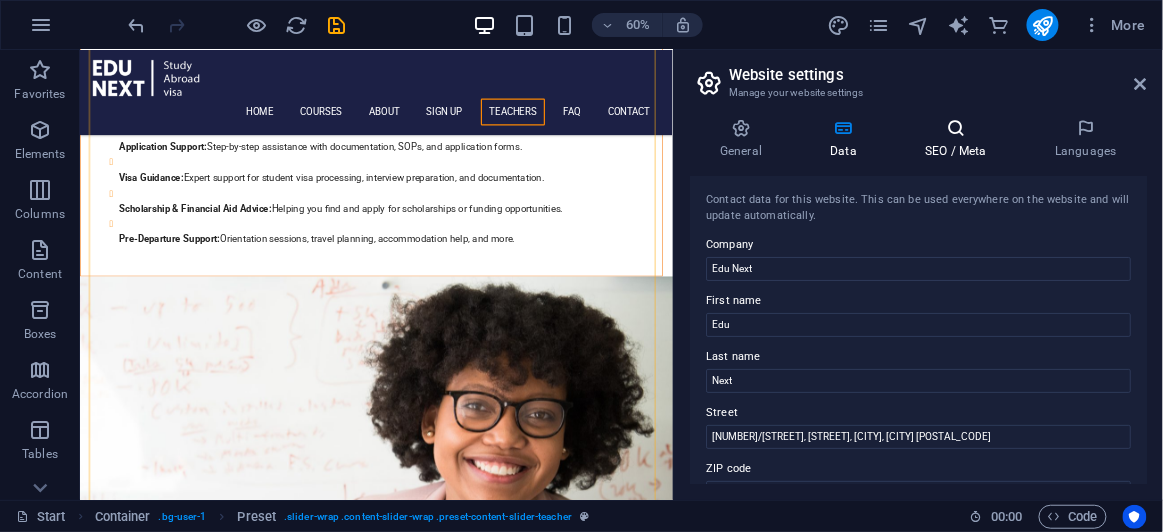 click on "SEO / Meta" at bounding box center [960, 139] 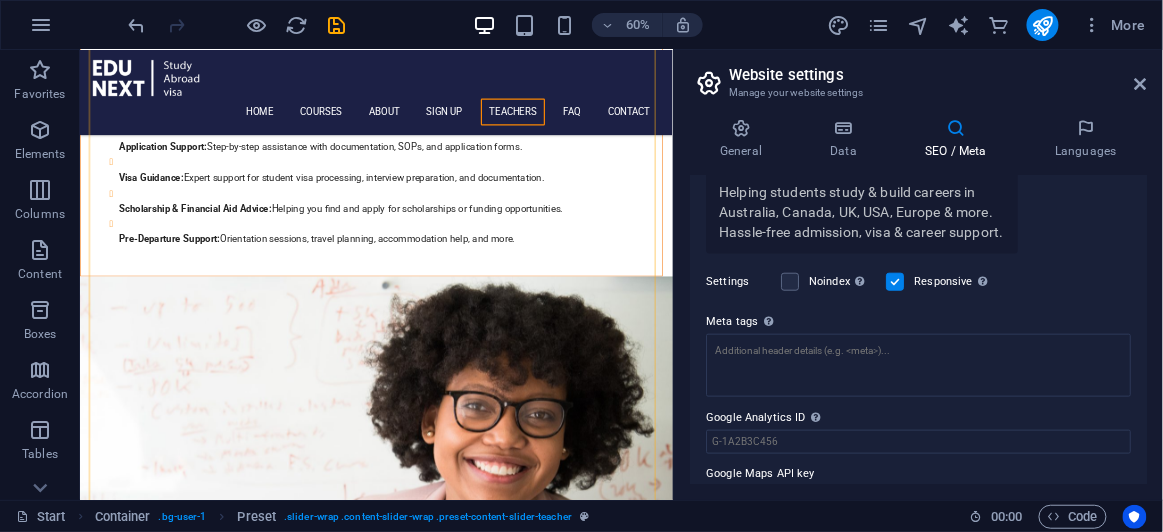 scroll, scrollTop: 512, scrollLeft: 0, axis: vertical 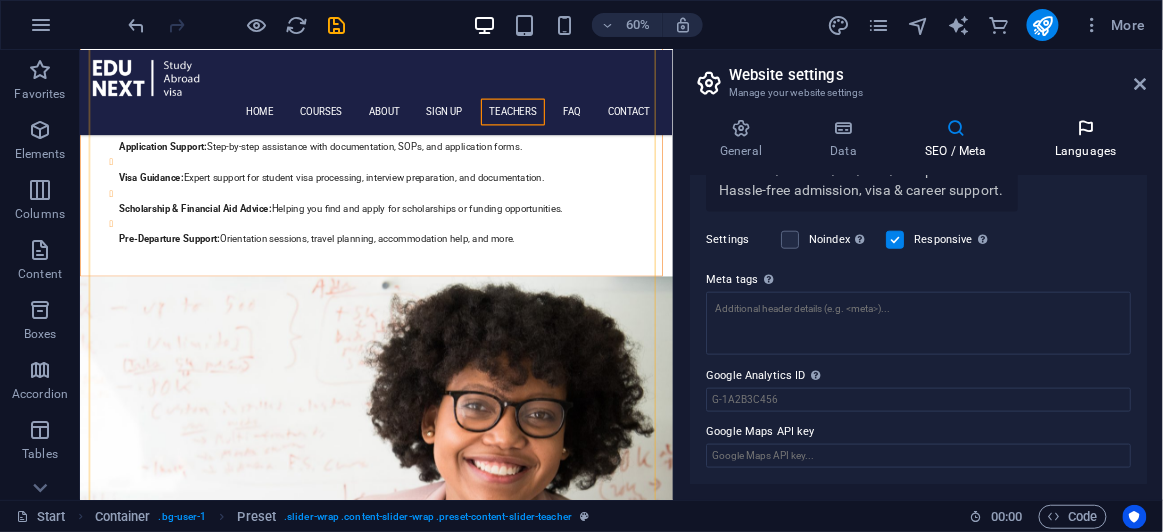 click on "Languages" at bounding box center [1086, 139] 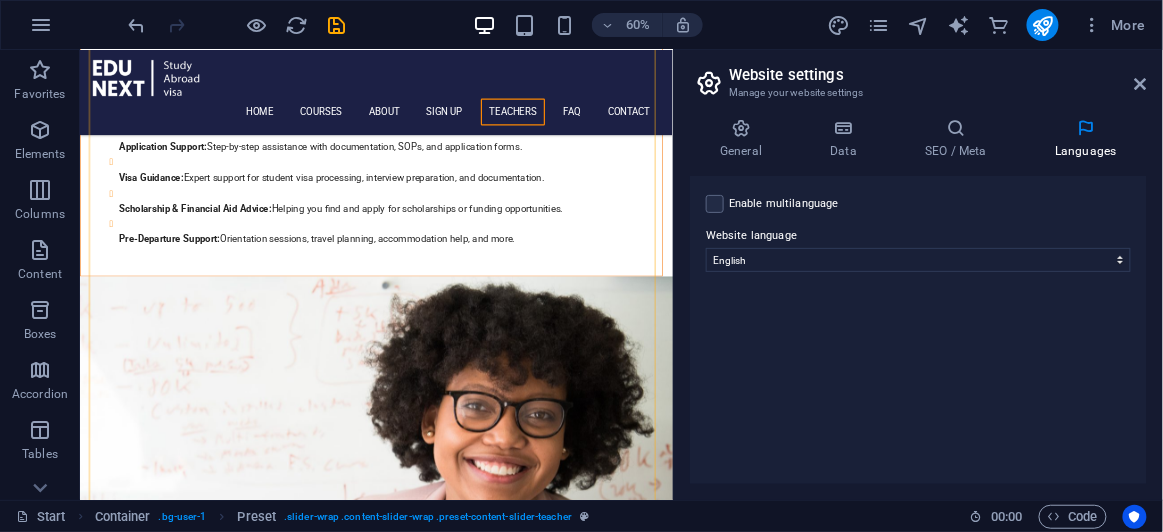 click on "Website settings" at bounding box center [938, 75] 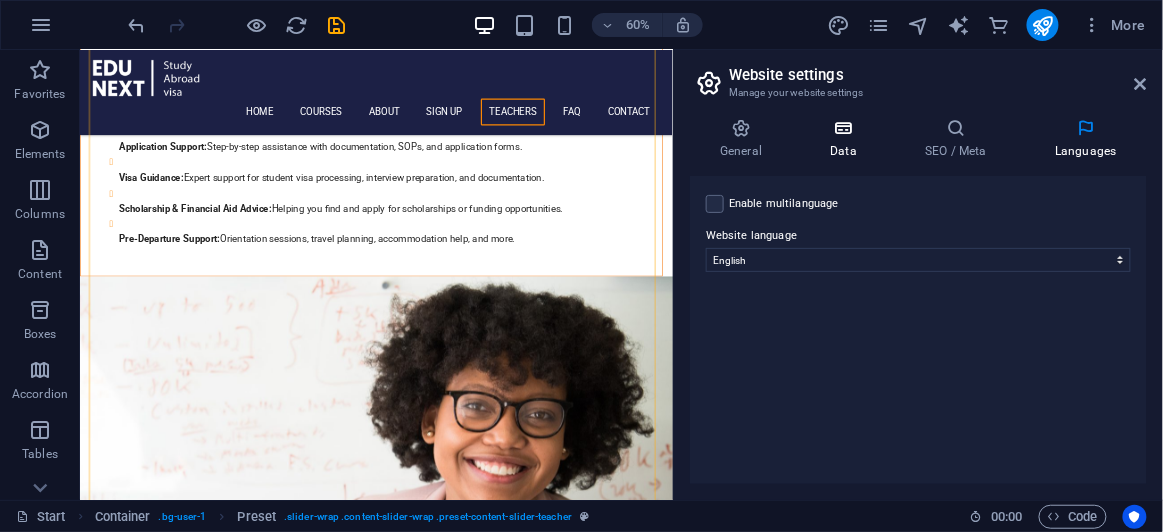 click at bounding box center [843, 128] 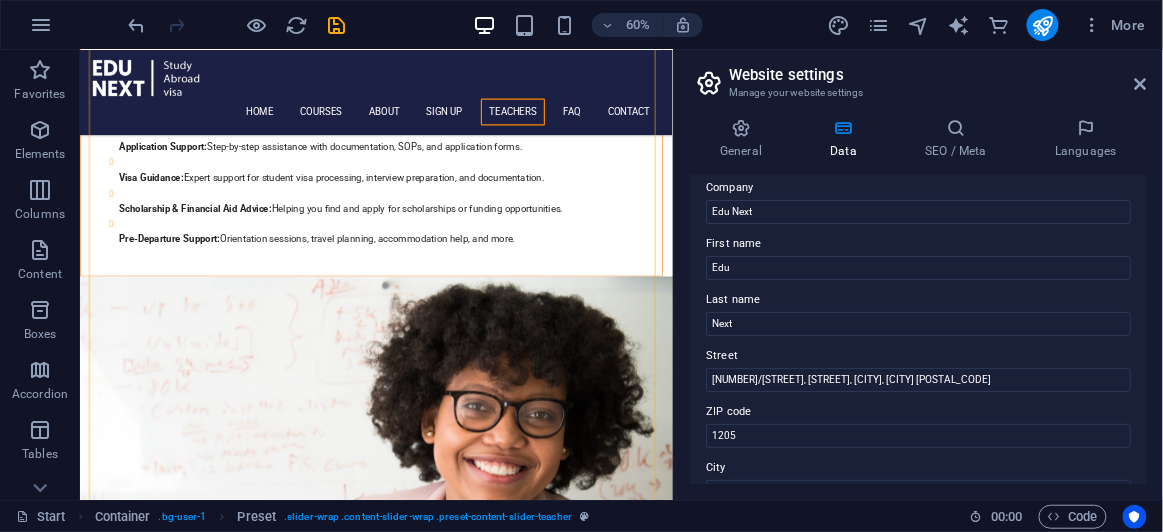 scroll, scrollTop: 0, scrollLeft: 0, axis: both 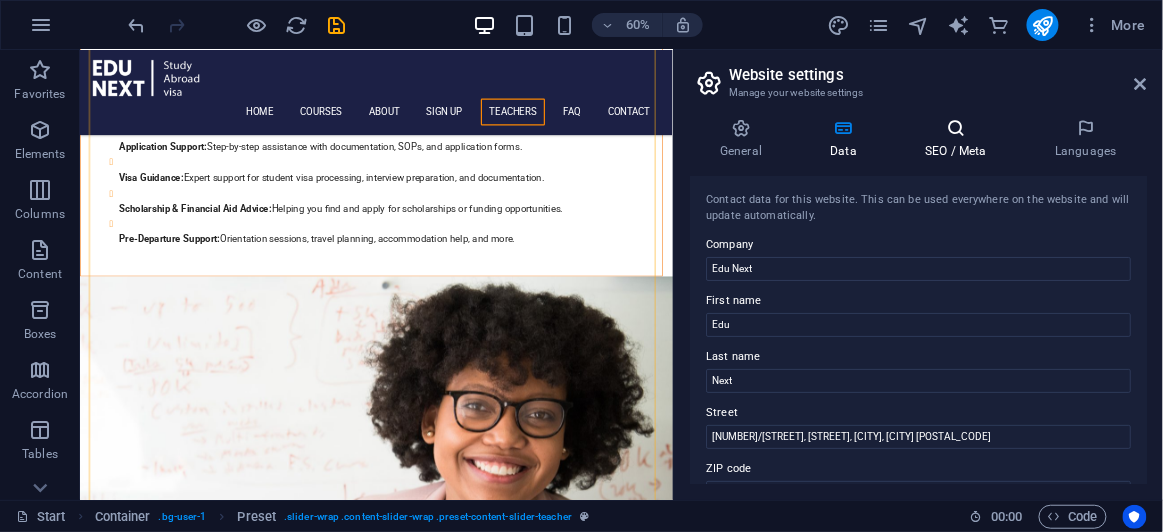 click at bounding box center [956, 128] 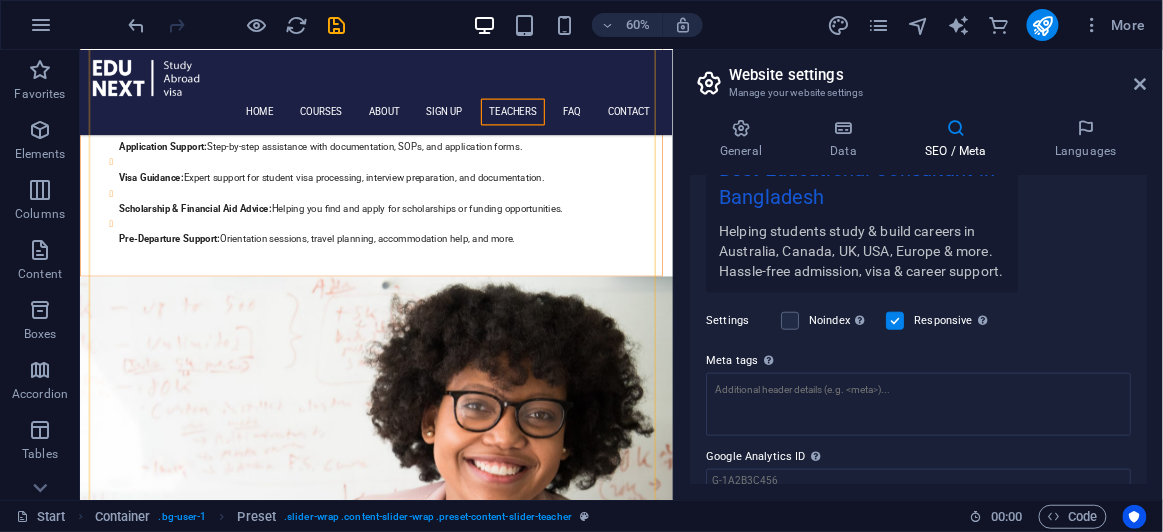 scroll, scrollTop: 421, scrollLeft: 0, axis: vertical 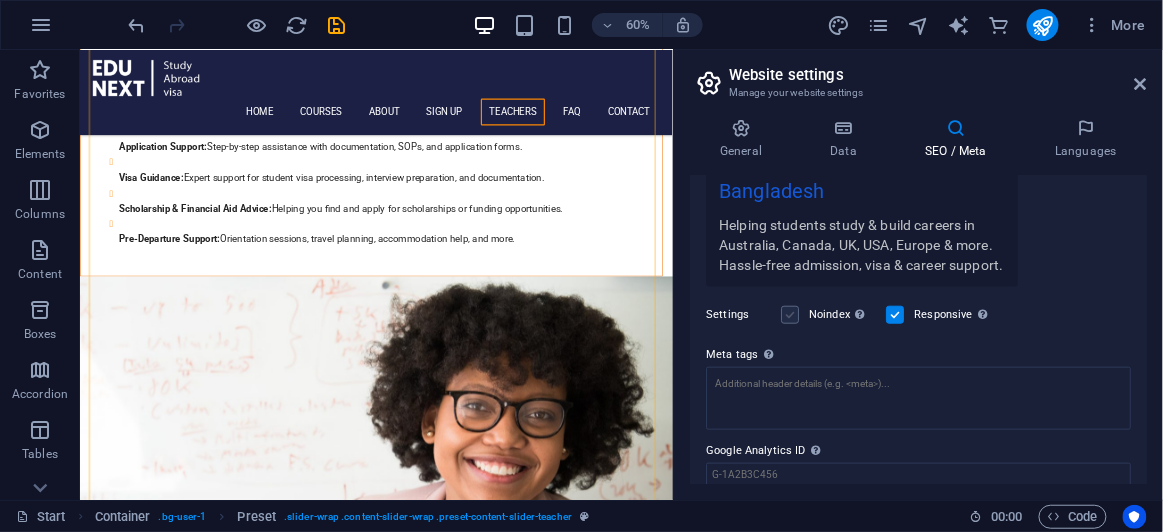 click at bounding box center [790, 315] 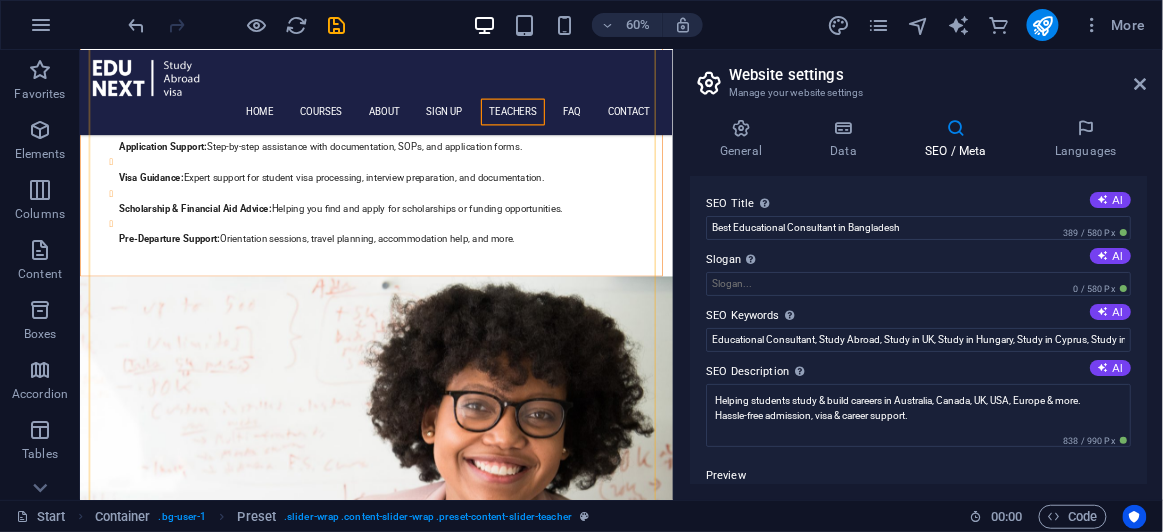scroll, scrollTop: 512, scrollLeft: 0, axis: vertical 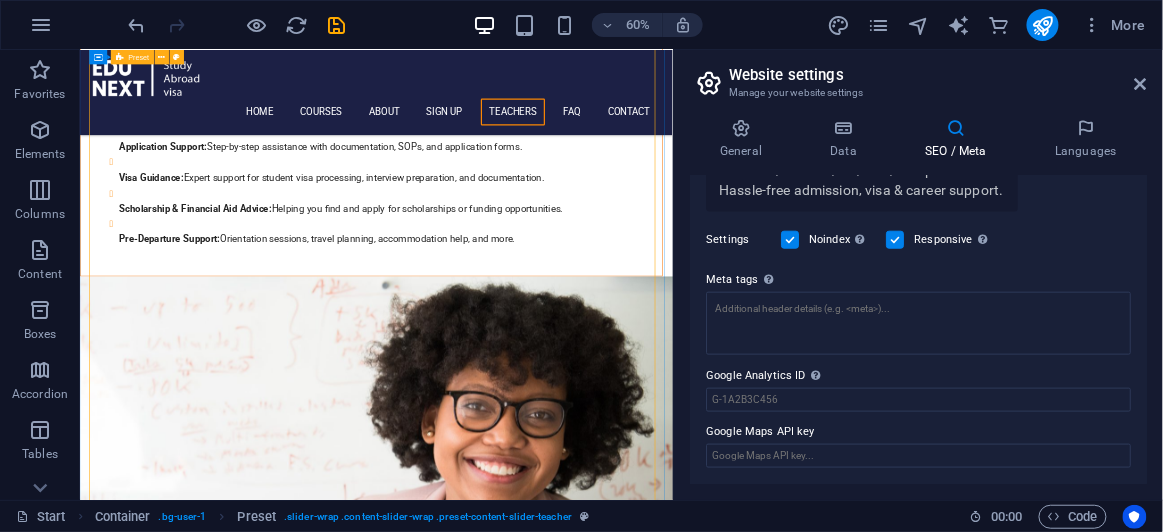 click on "[FIRST] [LAST] [COUNTRY] [COUNTRY] [COUNTRY] [FIRST] [LAST] [COUNTRY] [FIRST] [LAST] [COUNTRY] [FIRST] [LAST] [COUNTRY]" at bounding box center (573, 5783) 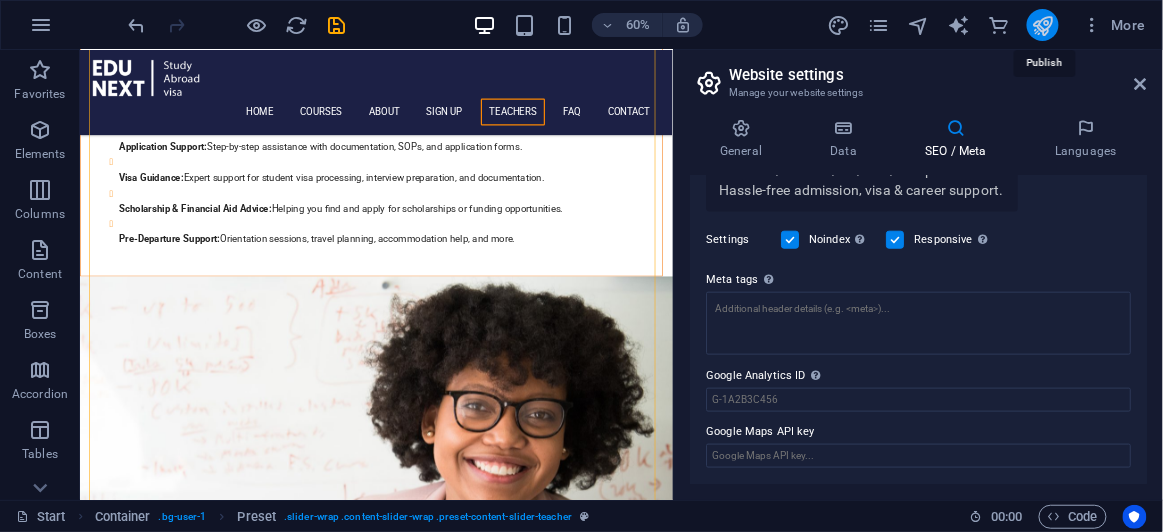 click at bounding box center (1042, 25) 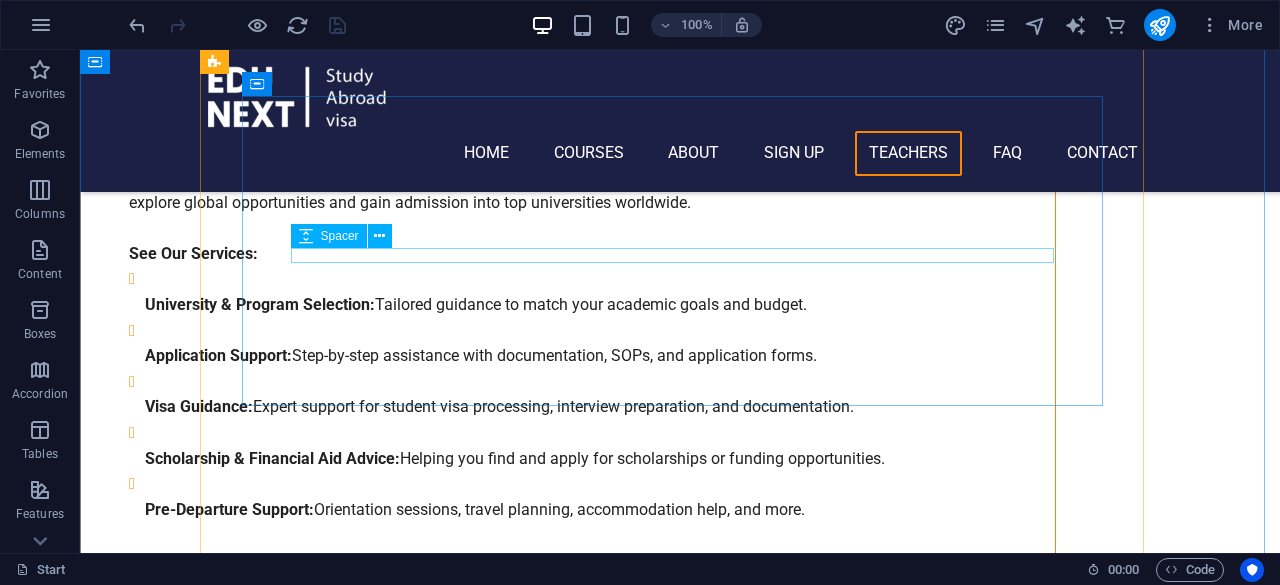 scroll, scrollTop: 5558, scrollLeft: 0, axis: vertical 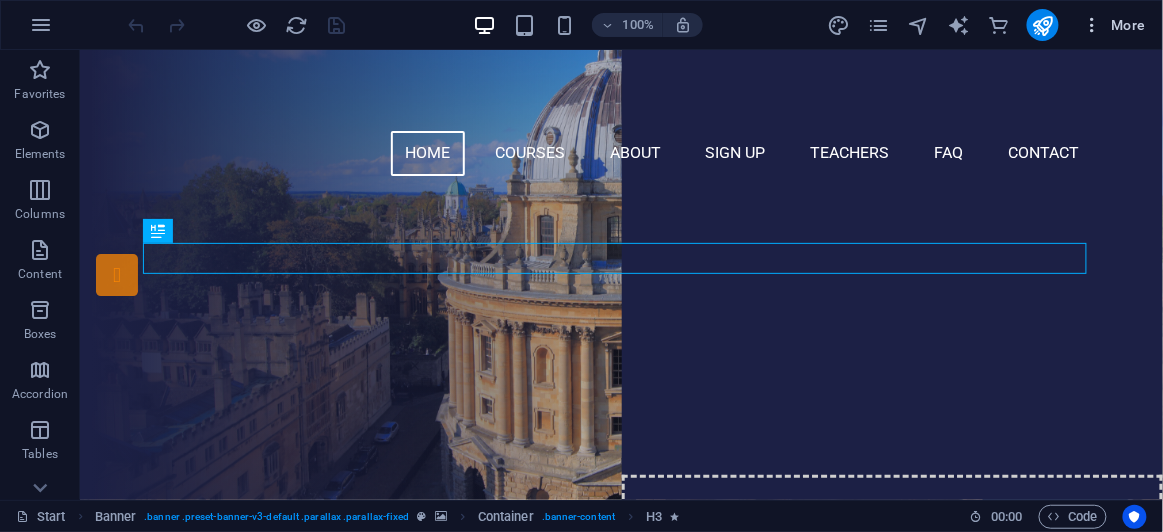 click at bounding box center (1093, 25) 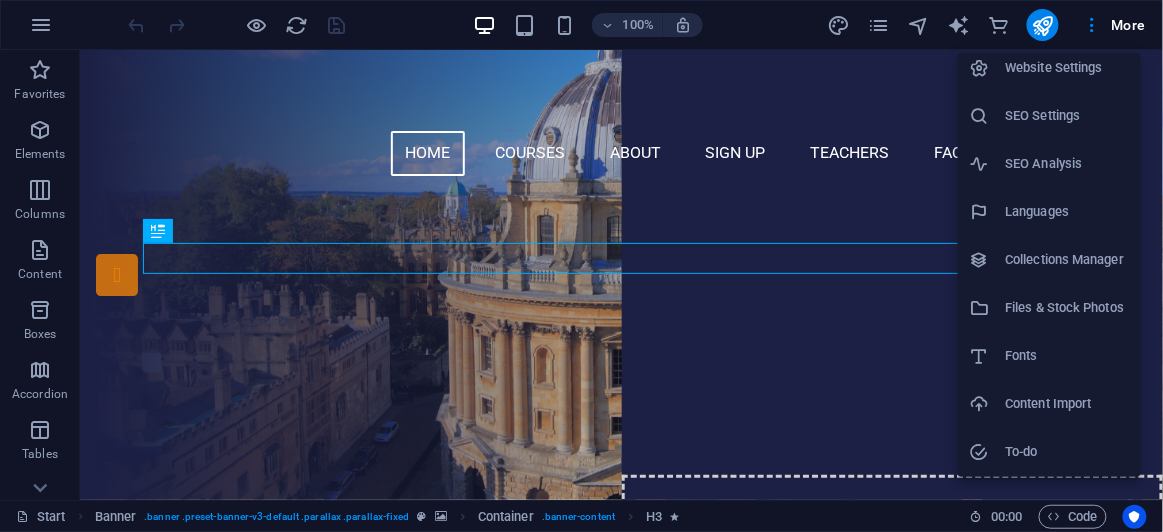 scroll, scrollTop: 0, scrollLeft: 0, axis: both 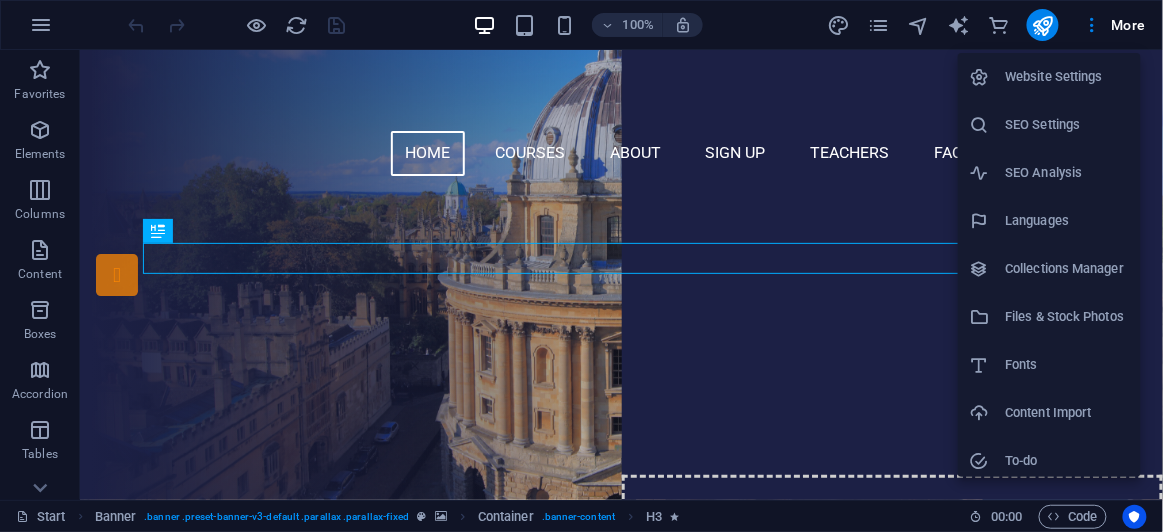 click on "SEO Settings" at bounding box center [1067, 125] 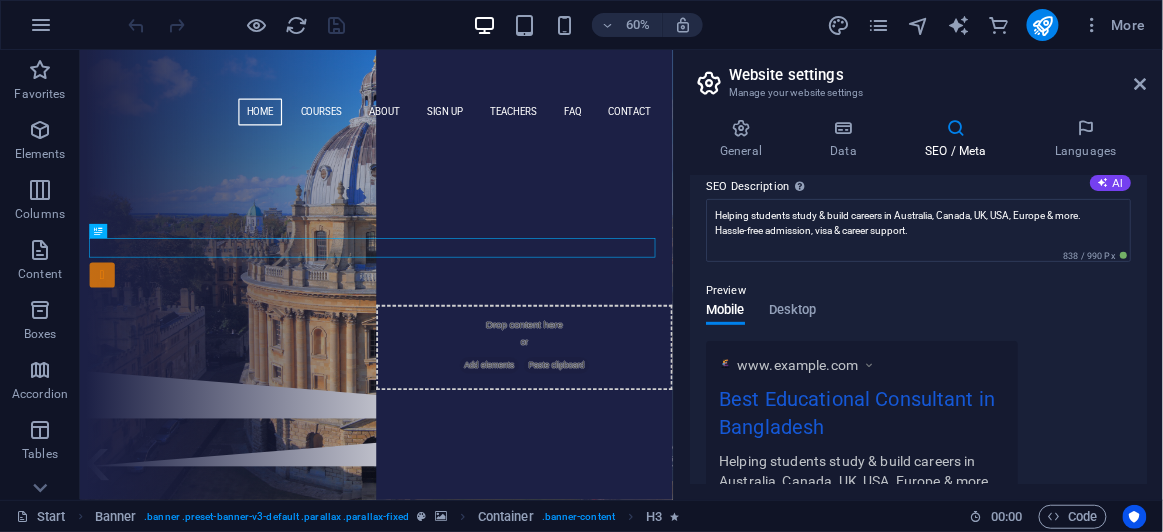 scroll, scrollTop: 181, scrollLeft: 0, axis: vertical 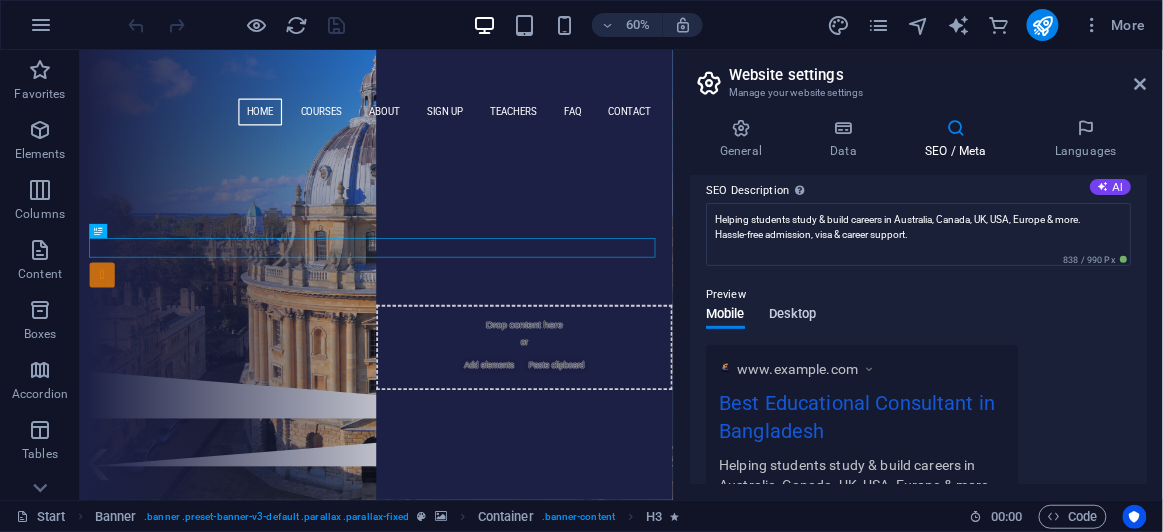 click on "Desktop" at bounding box center (793, 316) 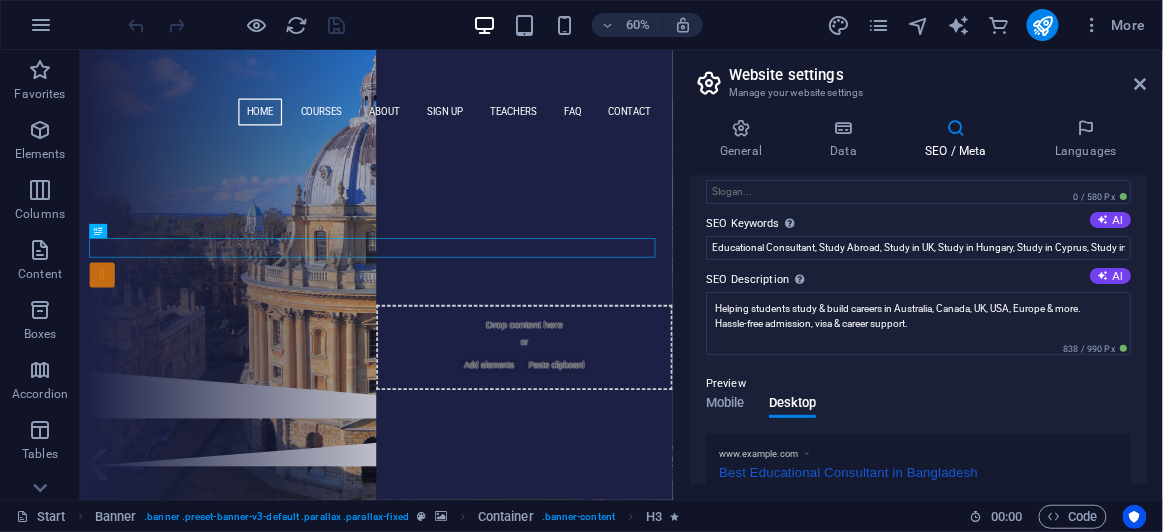 scroll, scrollTop: 0, scrollLeft: 0, axis: both 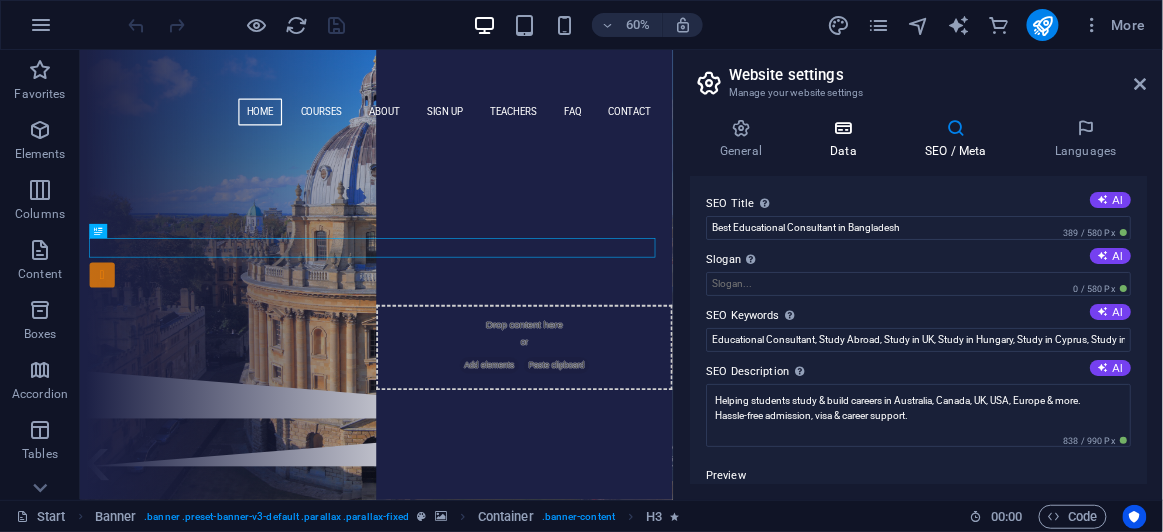 click on "Data" at bounding box center (847, 139) 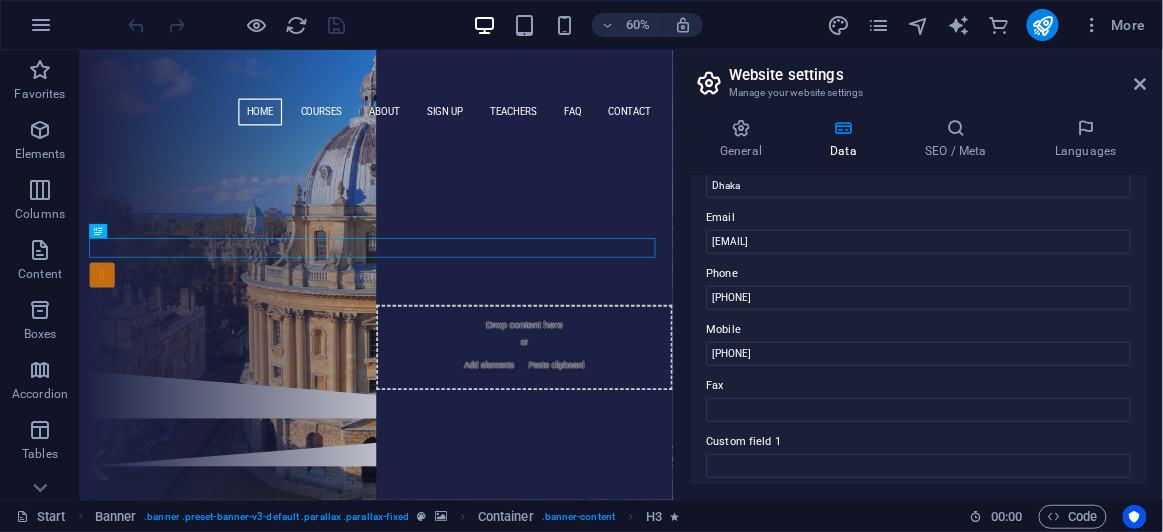 scroll, scrollTop: 652, scrollLeft: 0, axis: vertical 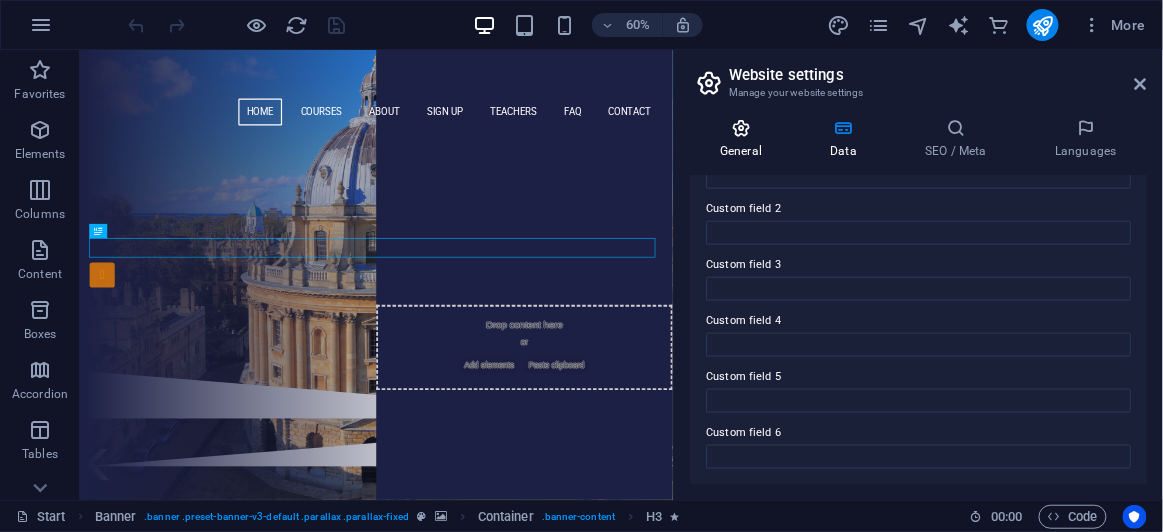 click on "General" at bounding box center [745, 139] 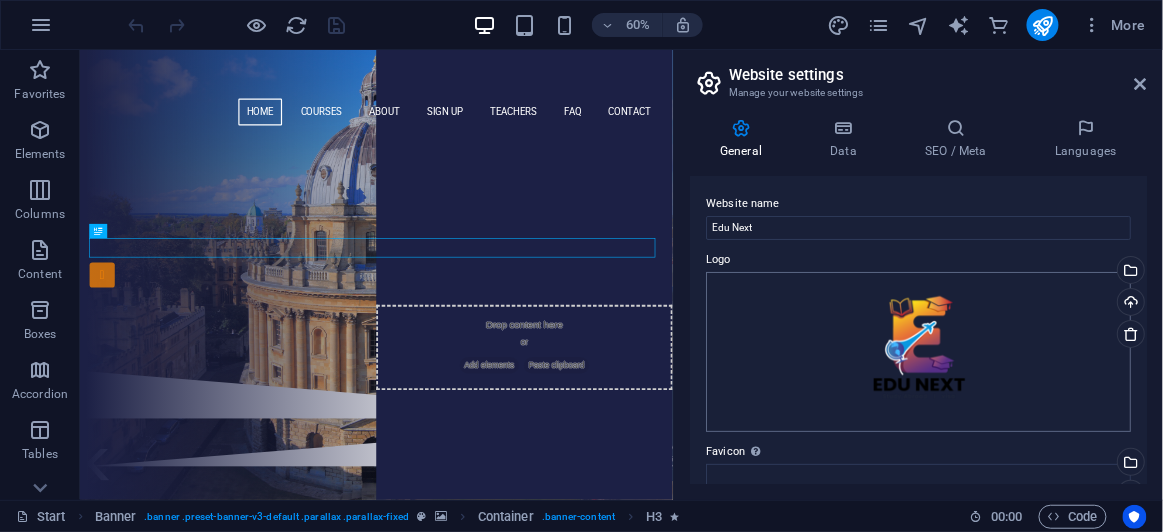 scroll, scrollTop: 0, scrollLeft: 0, axis: both 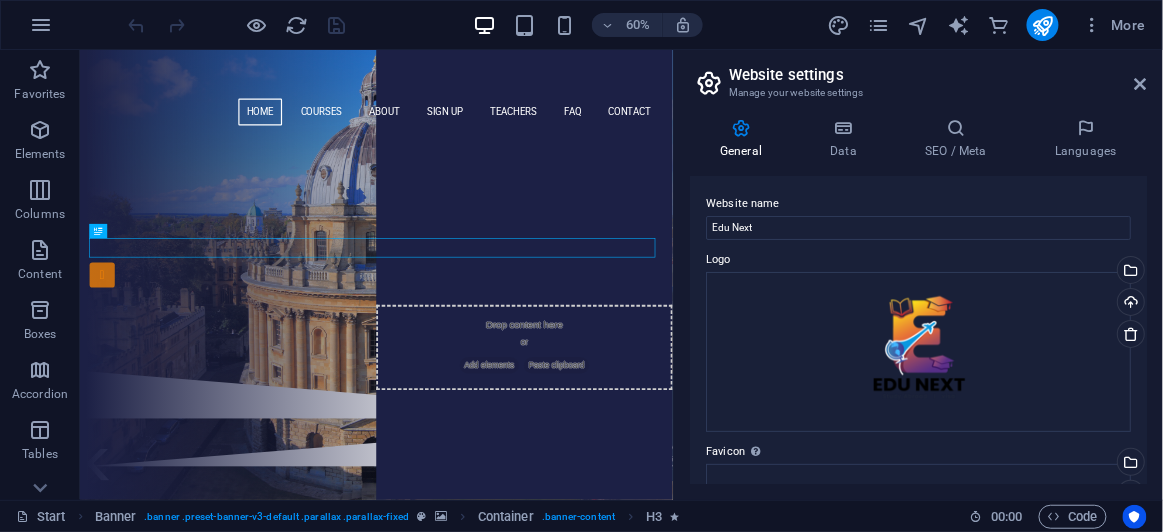 click on "Website name" at bounding box center [918, 204] 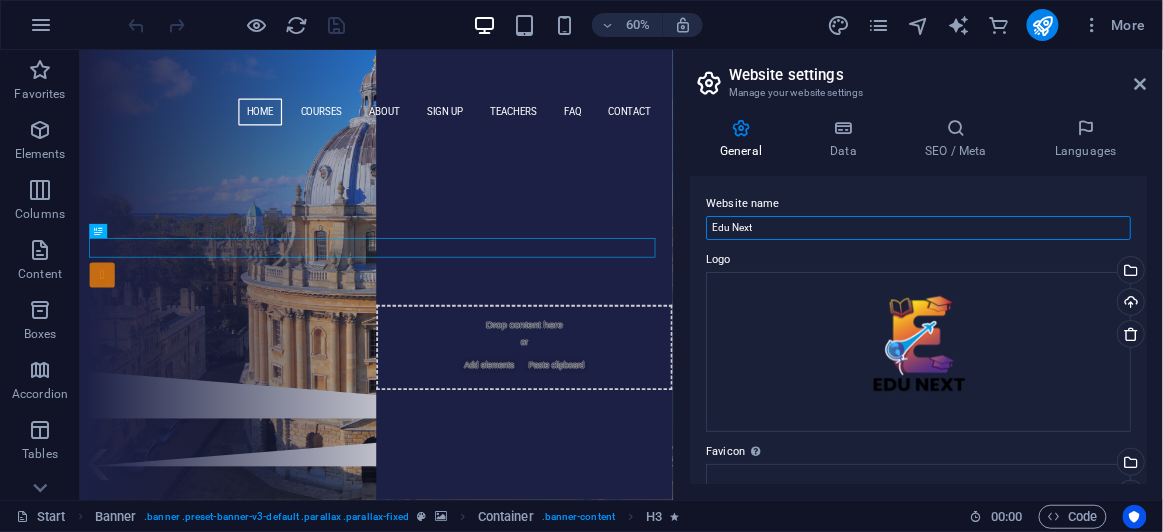 click on "Edu Next" at bounding box center (918, 228) 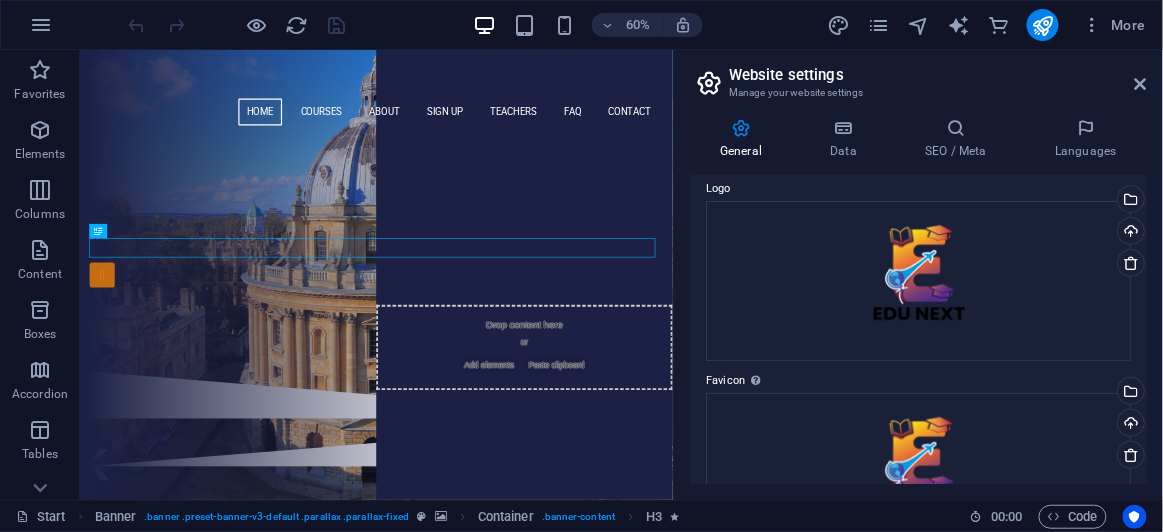 scroll, scrollTop: 0, scrollLeft: 0, axis: both 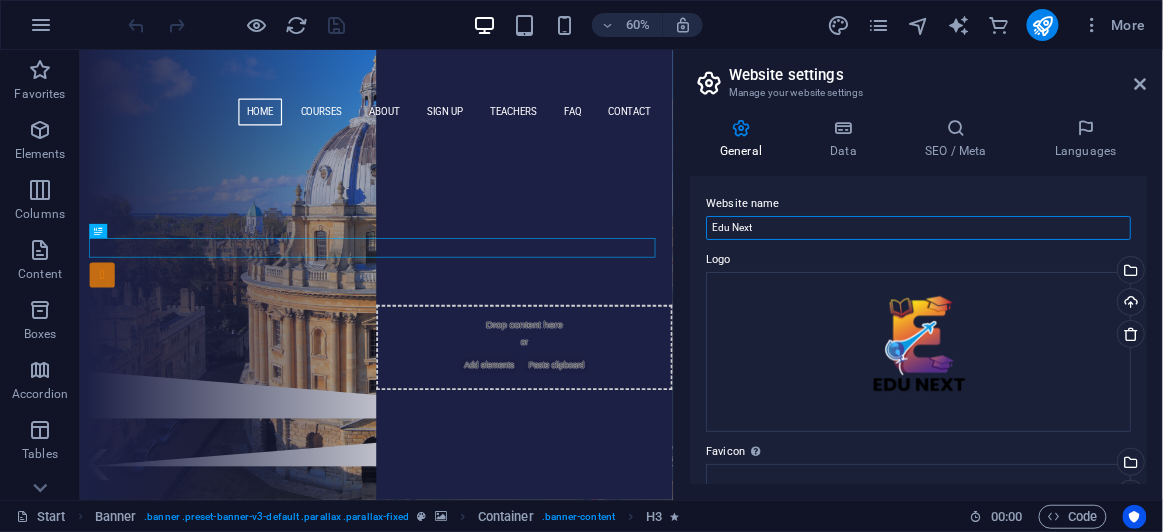 click on "Edu Next" at bounding box center [918, 228] 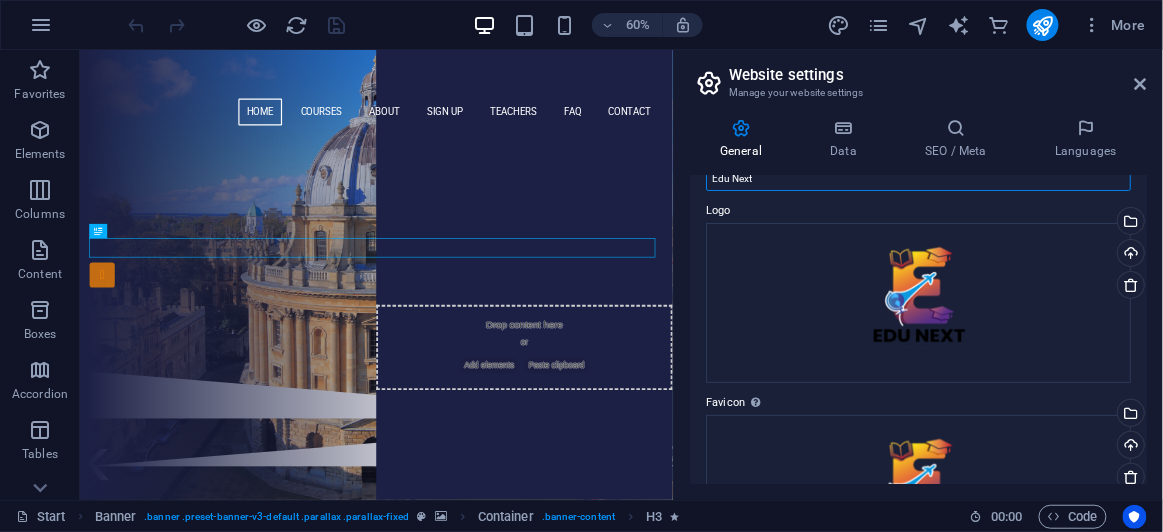 scroll, scrollTop: 0, scrollLeft: 0, axis: both 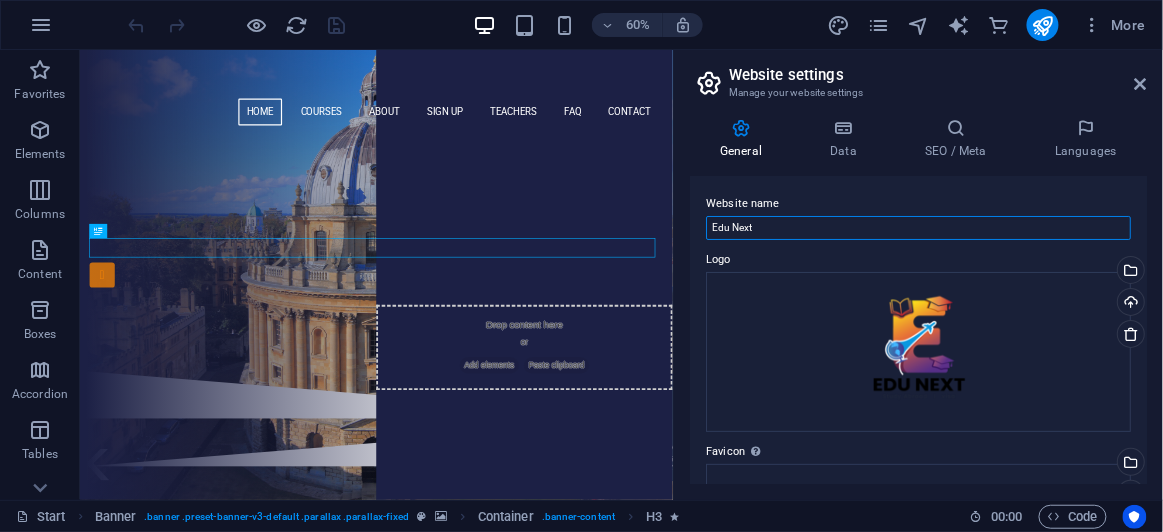 click on "Edu Next" at bounding box center (918, 228) 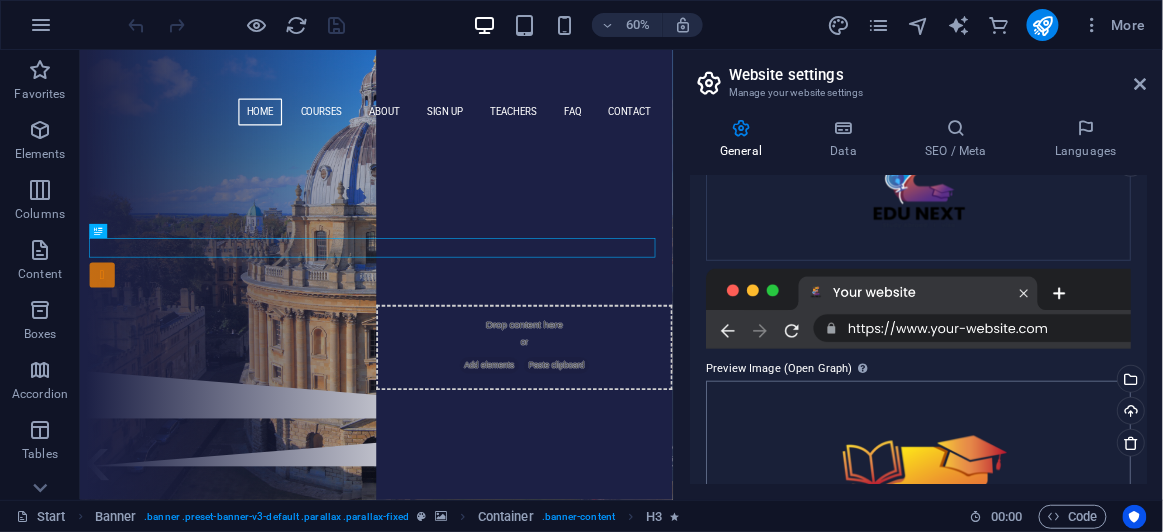 scroll, scrollTop: 675, scrollLeft: 0, axis: vertical 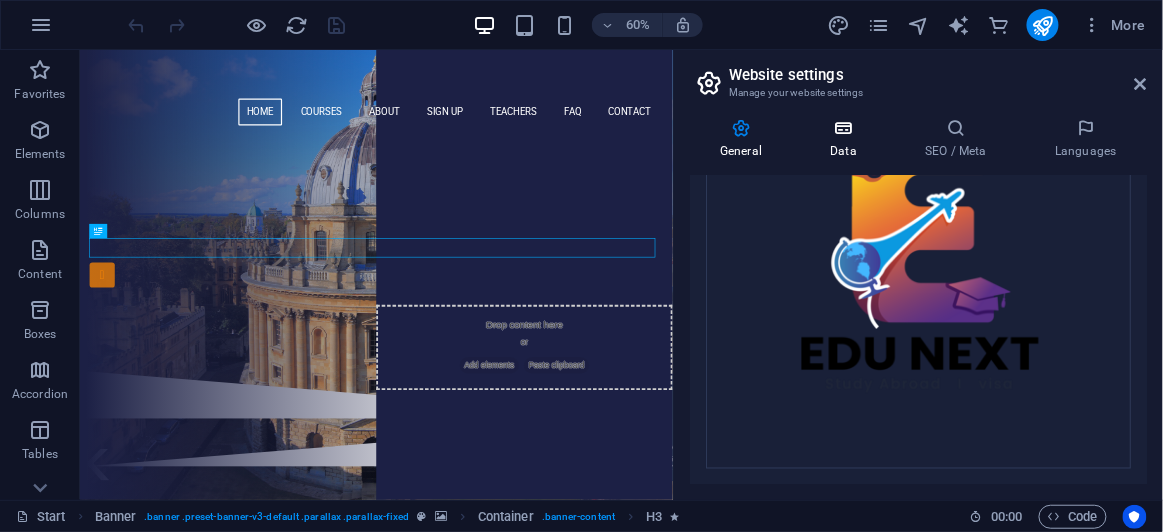 click at bounding box center [843, 128] 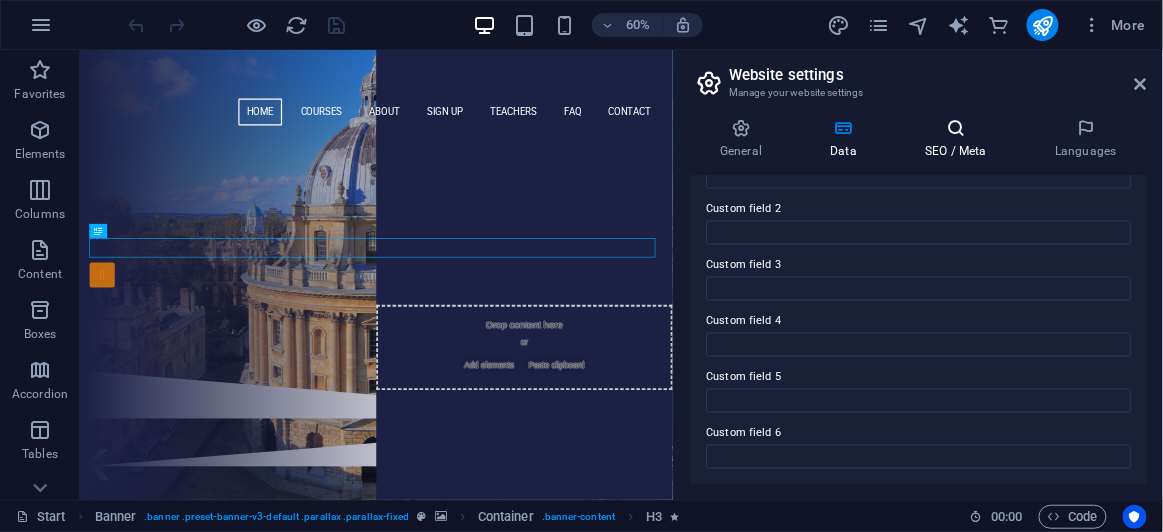click on "SEO / Meta" at bounding box center [960, 139] 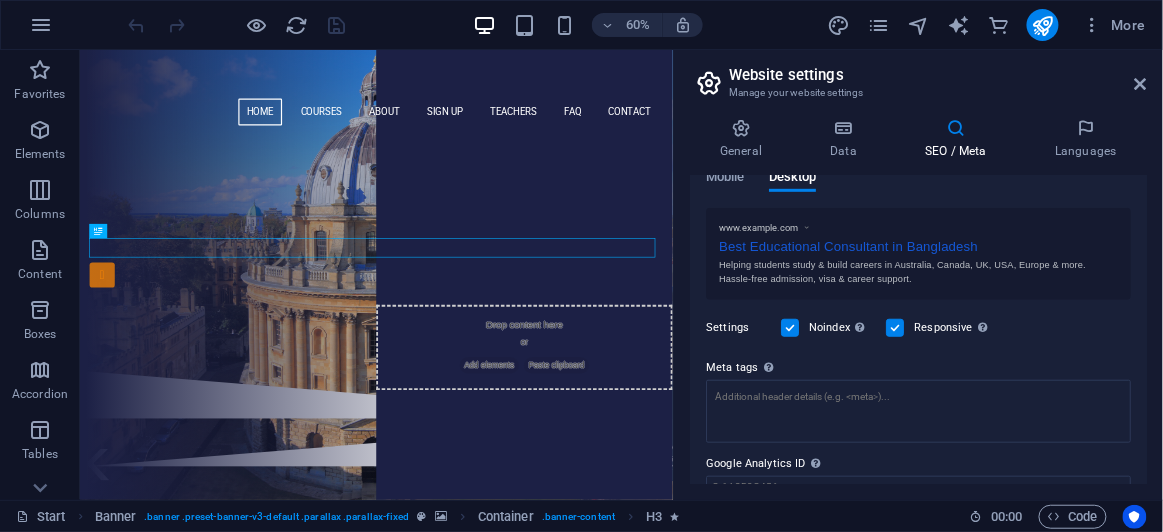 scroll, scrollTop: 403, scrollLeft: 0, axis: vertical 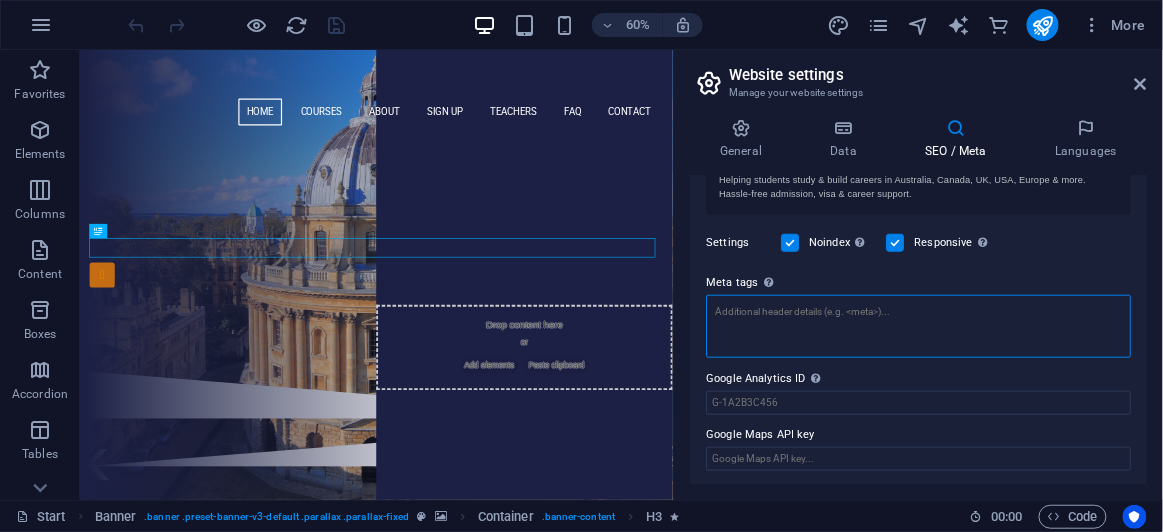 click on "Meta tags Enter HTML code here that will be placed inside the  tags of your website. Please note that your website may not function if you include code with errors." at bounding box center [918, 326] 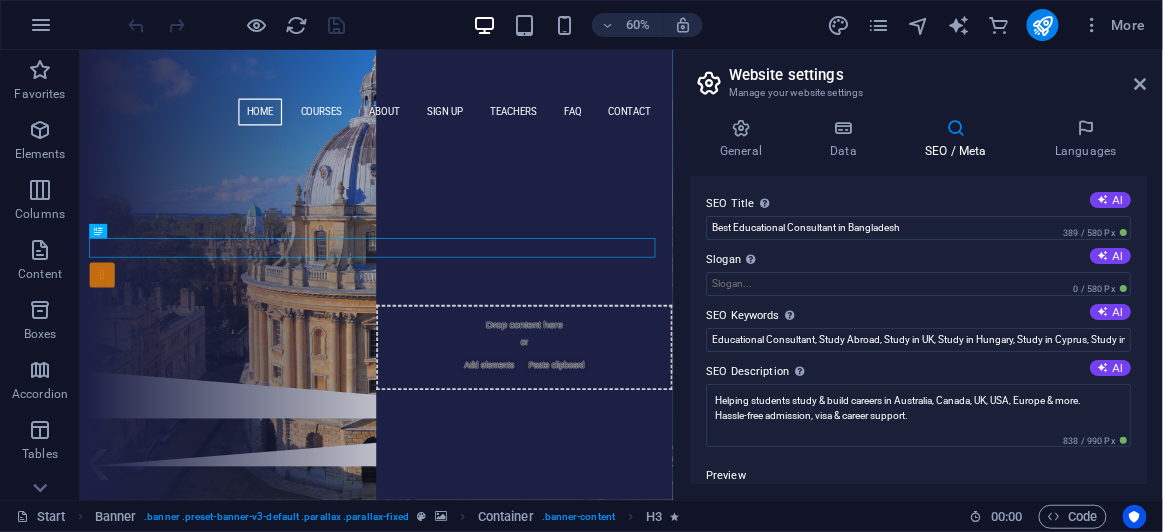 scroll, scrollTop: 0, scrollLeft: 0, axis: both 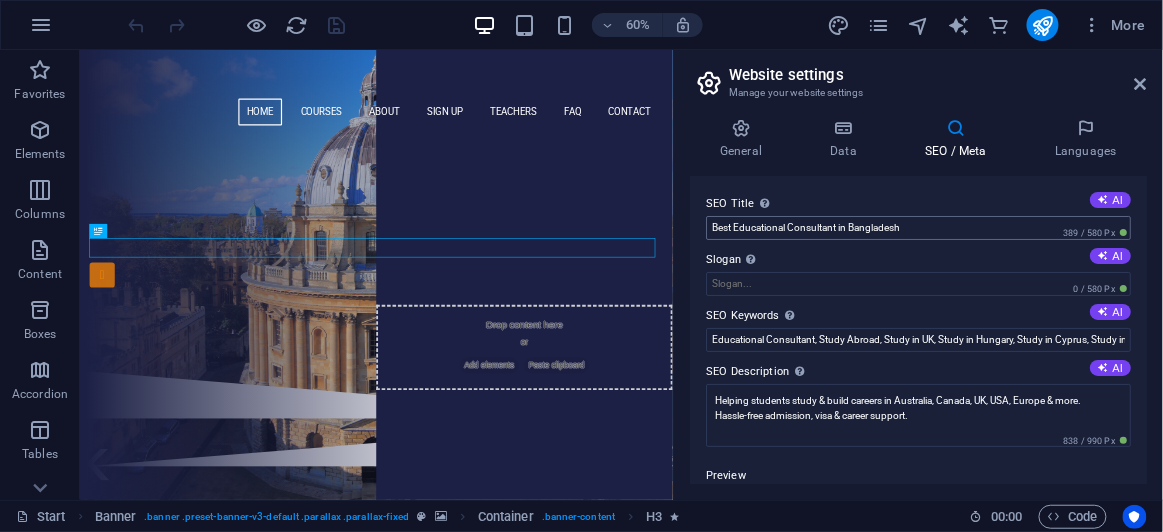 click on "SEO Title The title of your website - make it something that stands out in search engine results. AI Best Educational Consultant in Bangladesh 389 / 580 Px Slogan The slogan of your website. AI 0 / 580 Px SEO Keywords Comma-separated list of keywords representing your website. AI Educational Consultant, Study Abroad, Study in UK, Study in Hungary, Study in Cyprus, Study in Malta SEO Description Describe the contents of your website - this is crucial for search engines and SEO! AI Helping students study & build careers in Australia, Canada, UK, USA, Europe & more.
Hassle-free admission, visa & career support. 838 / 990 Px Preview Mobile Desktop www.example.com Best Educational Consultant in Bangladesh Helping students study & build careers in Australia, Canada, UK, USA, Europe & more.
Hassle-free admission, visa & career support. Settings Noindex Instruct search engines to exclude this website from search results. Responsive Determine whether the website should be responsive based on screen resolution." at bounding box center (918, 330) 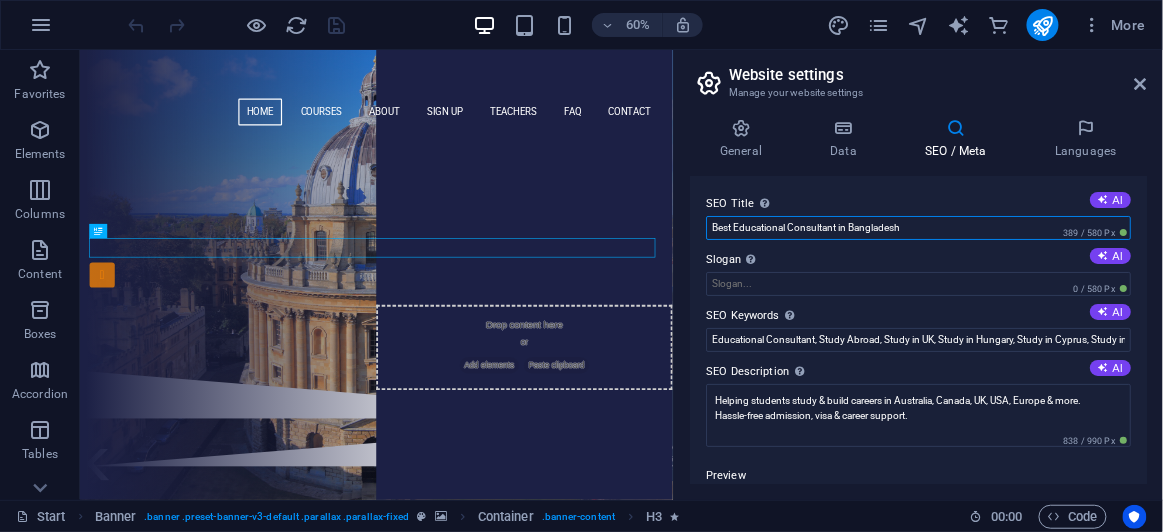 click on "Best Educational Consultant in Bangladesh" at bounding box center (918, 228) 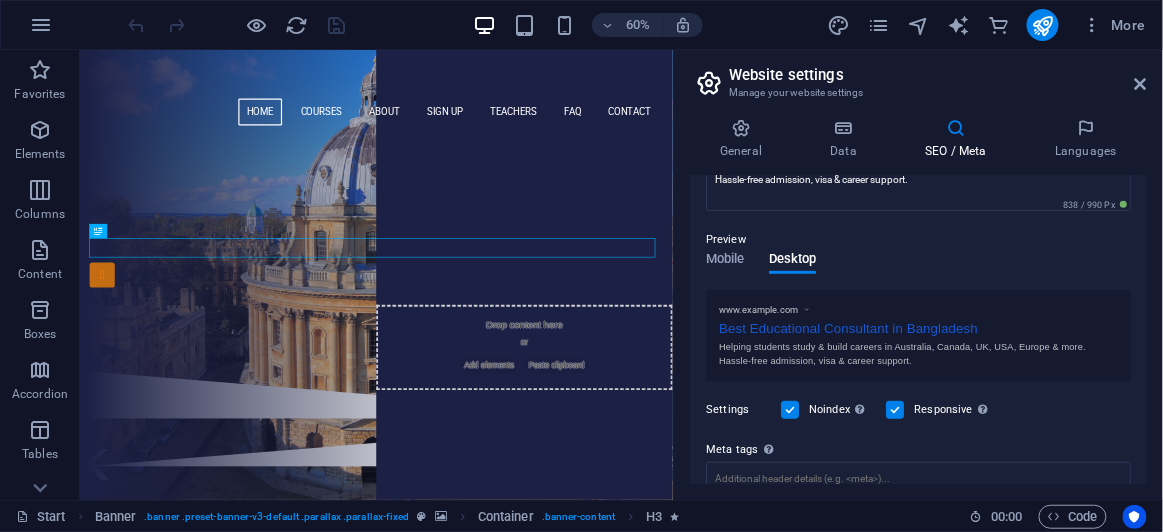 scroll, scrollTop: 403, scrollLeft: 0, axis: vertical 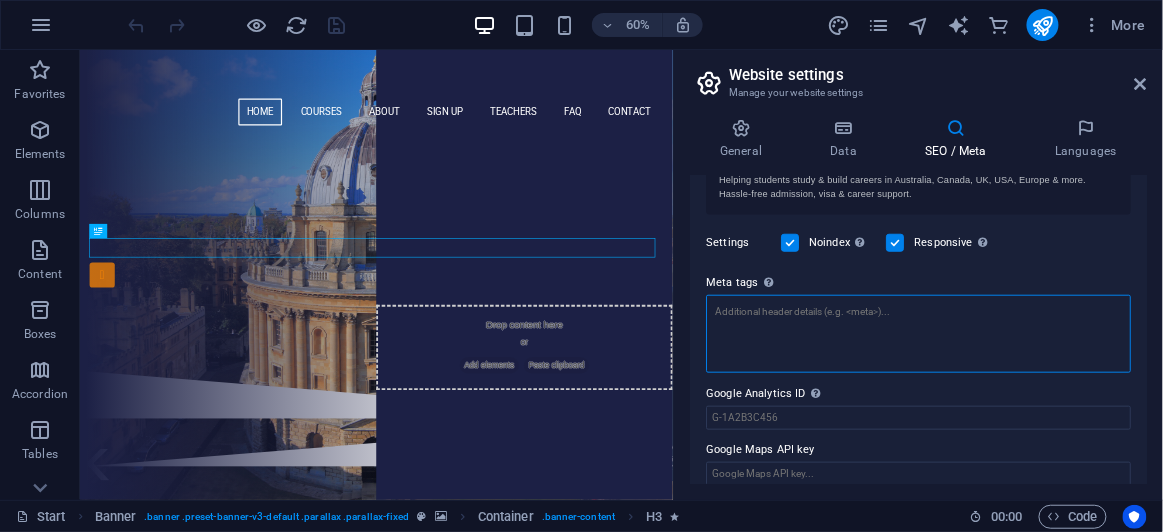 click on "Meta tags Enter HTML code here that will be placed inside the  tags of your website. Please note that your website may not function if you include code with errors." at bounding box center (918, 334) 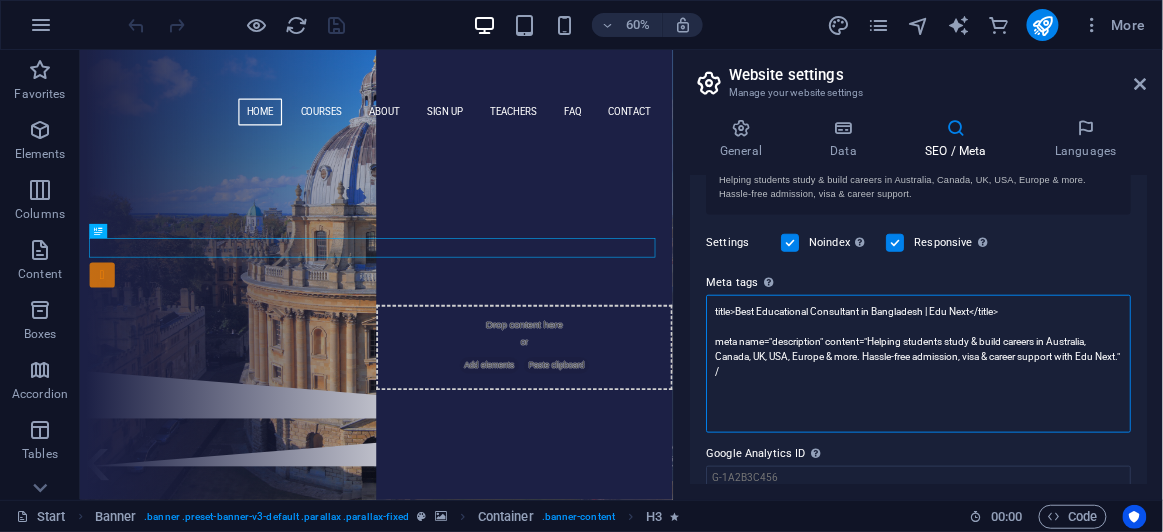 scroll, scrollTop: 0, scrollLeft: 0, axis: both 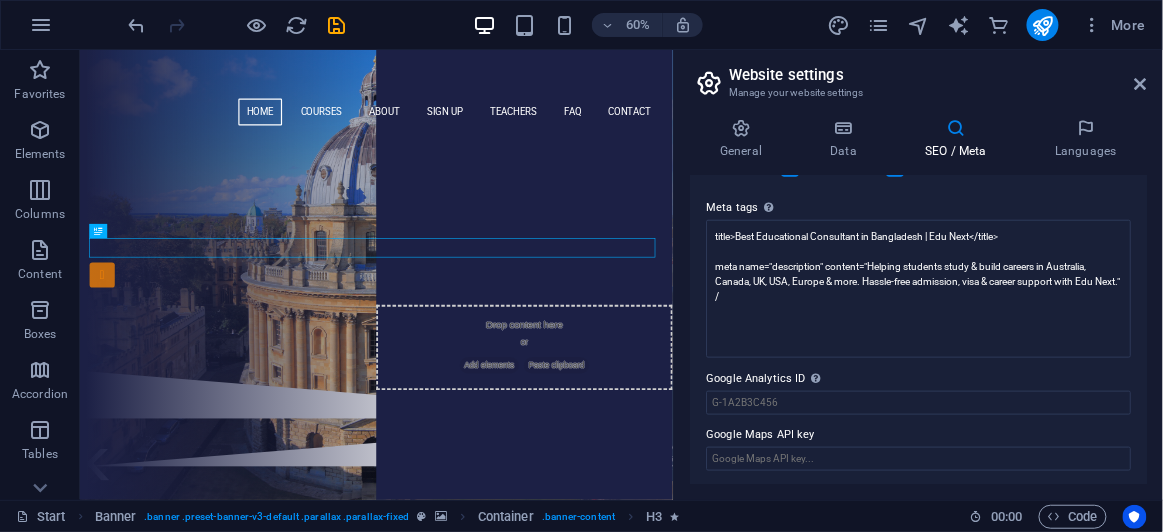 type on "<title>Best Educational Consultant in Bangladesh | Edu Next</title>
<meta name="description" content="Helping students study &amp; build careers in Australia, Canada, UK, USA, Europe &amp; more. Hassle-free admission, visa &amp; career support with Edu Next.">" 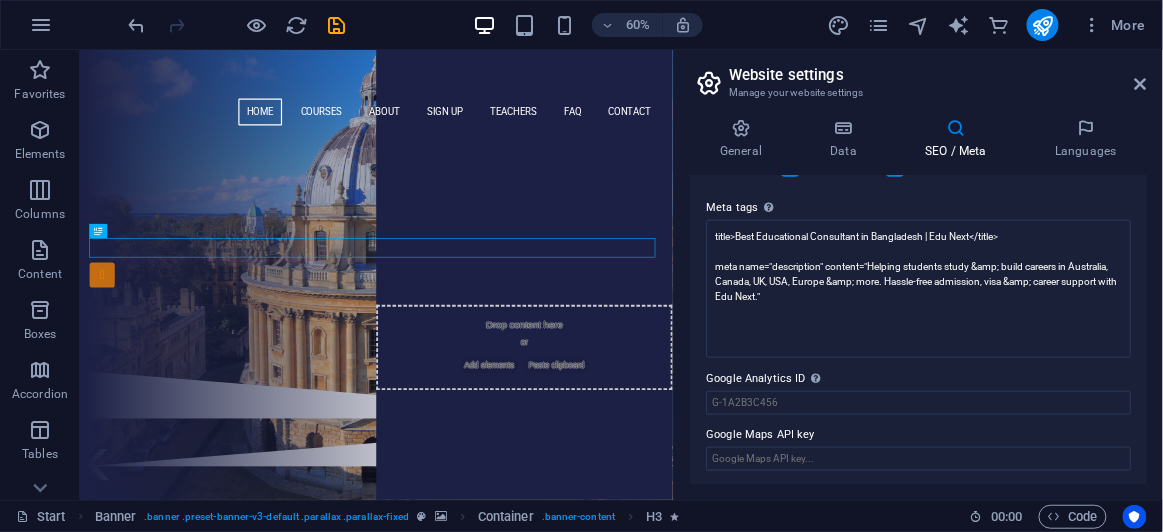 scroll, scrollTop: 403, scrollLeft: 0, axis: vertical 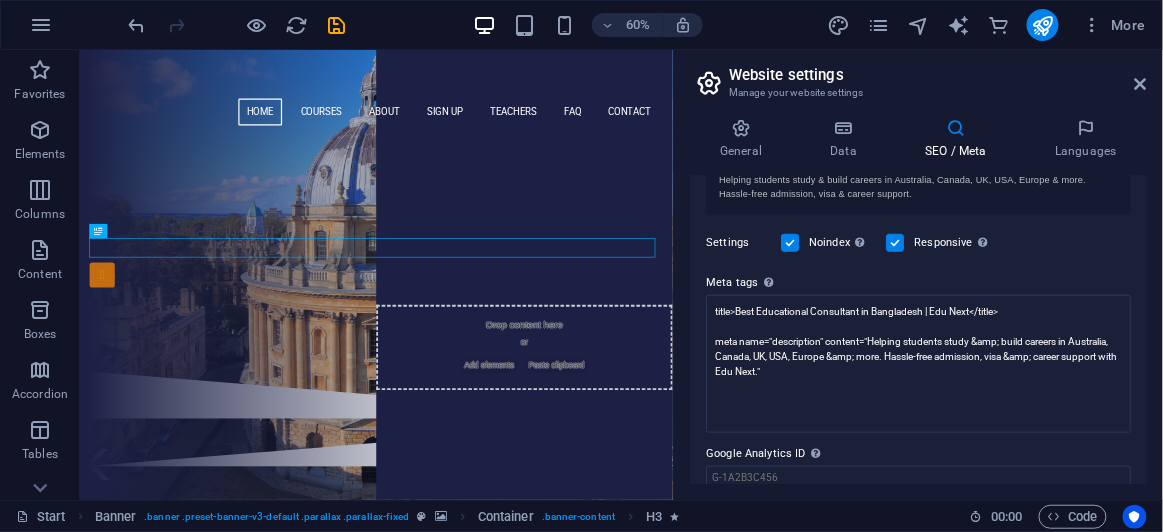 click on "Edu Next Start Favorites Elements Columns Content Boxes Accordion Tables Features Images Slider Header Footer Forms Marketing Collections Commerce
Drag here to replace the existing content. Press “Ctrl” if you want to create a new element.
H3   Banner   Container   Menu   Banner   Menu Bar   Menu Bar   Banner   Image 60% More Start Banner . banner .preset-banner-v3-default .parallax .parallax-fixed Container . banner-content H3 00 : 00 Code Website settings Manage your website settings  General  Data  SEO / Meta  Languages Website name Edu Next Logo Drag files here, click to choose files or select files from Files or our free stock photos & videos Select files from the file manager, stock photos, or upload file(s) Upload Favicon Set the favicon of your website here. A favicon is a small icon shown in the browser tab next to your website title. It helps visitors identify your website. Upload Edu" at bounding box center [581, 266] 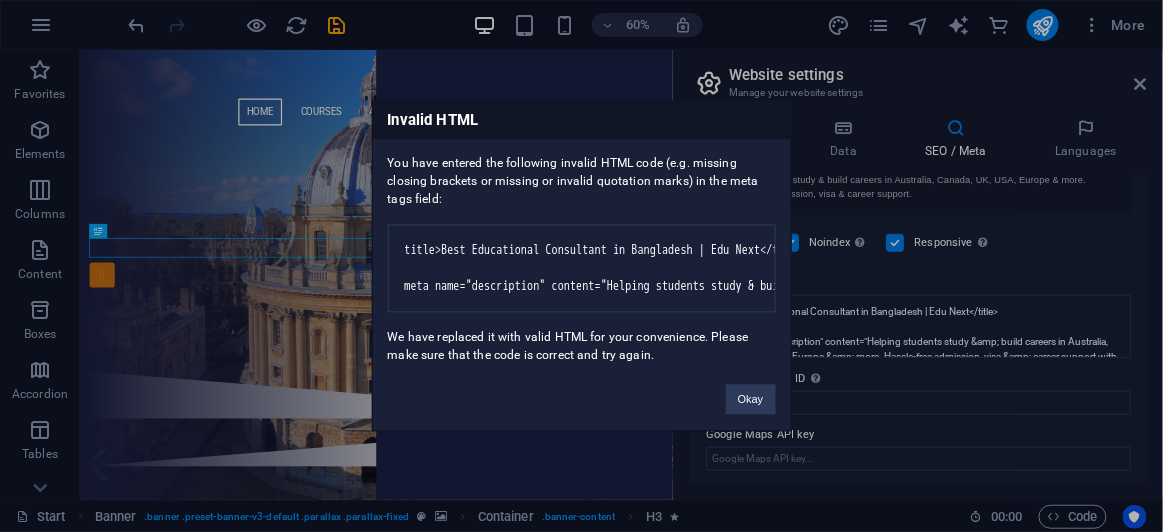 click on "Invalid HTML
You have entered the following invalid HTML code (e.g. missing closing brackets or missing or invalid quotation marks) in the meta tags field:
<title>Best Educational Consultant in Bangladesh | Edu Next</title>
<meta name="description" content="Helping students study & build careers in Australia, Canada, UK, USA, Europe & more. Hassle-free admission, visa & career support with Edu Next." />
We have replaced it with valid HTML for your convenience. Please make sure that the code is correct and try again.
Okay" at bounding box center (581, 266) 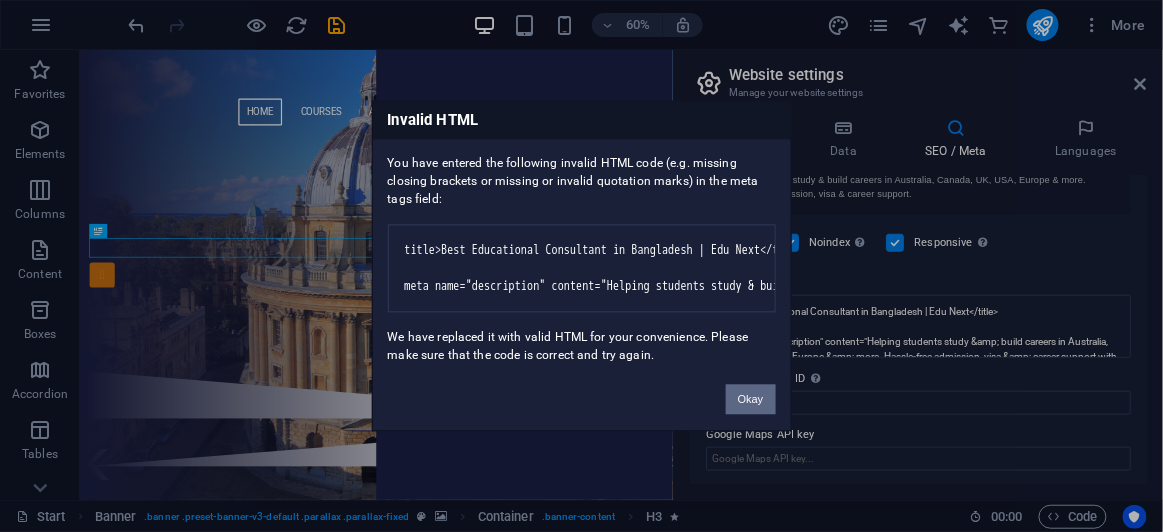 click on "Okay" at bounding box center [751, 400] 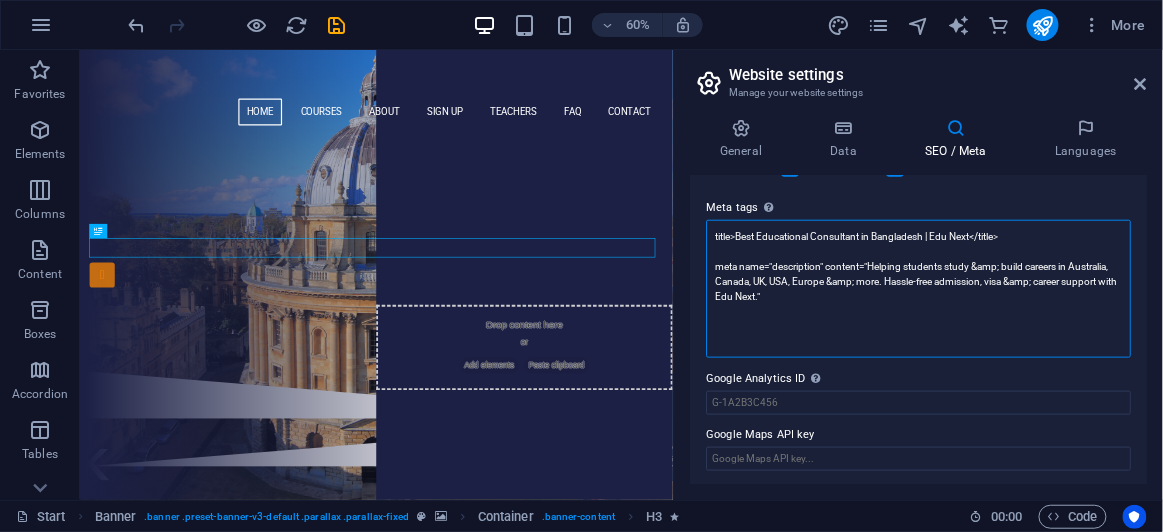 scroll, scrollTop: 296, scrollLeft: 0, axis: vertical 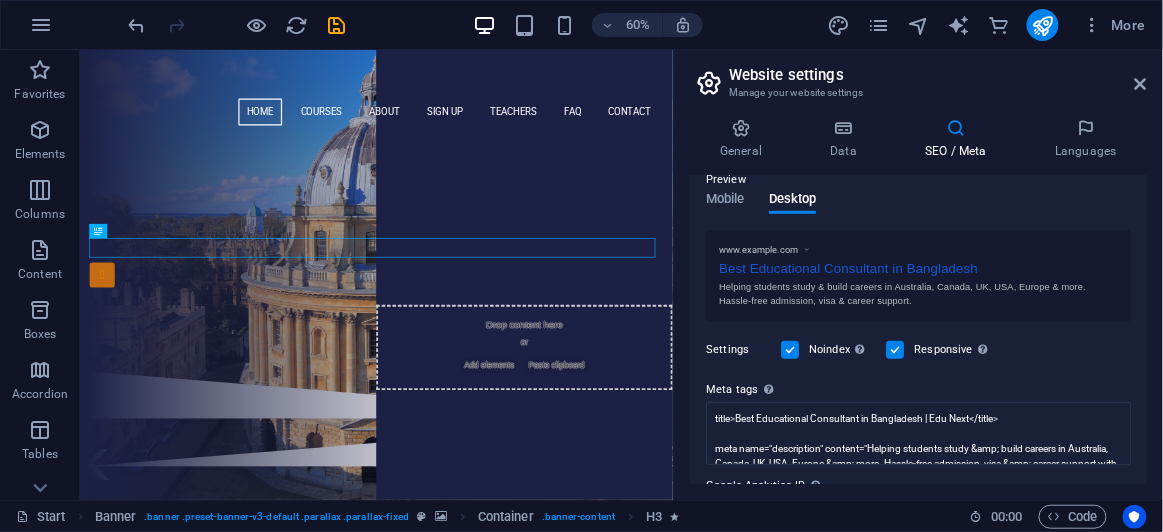 click on "Settings Noindex Instruct search engines to exclude this website from search results. Responsive Determine whether the website should be responsive based on screen resolution." at bounding box center (918, 350) 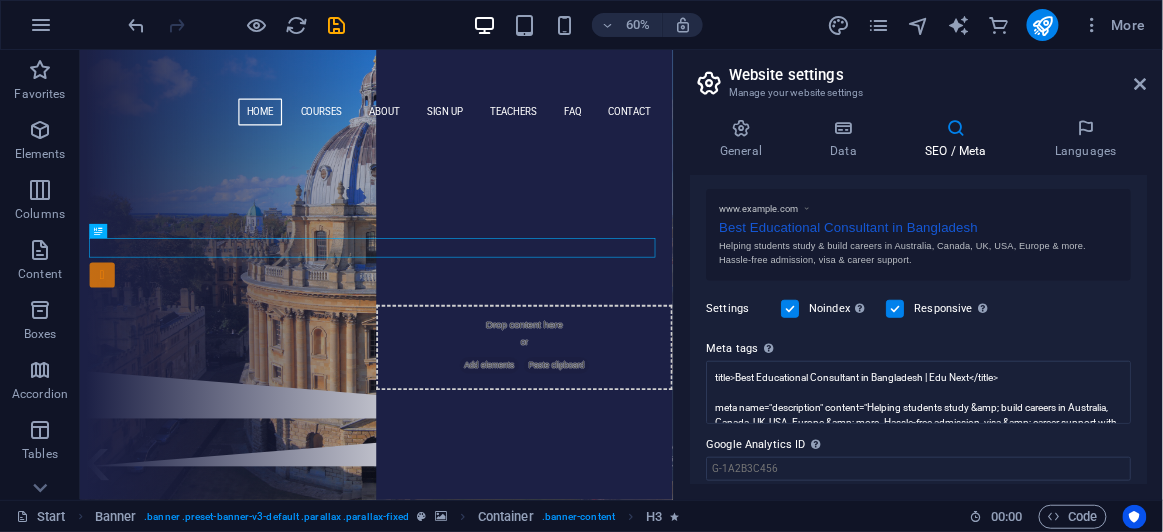 scroll, scrollTop: 387, scrollLeft: 0, axis: vertical 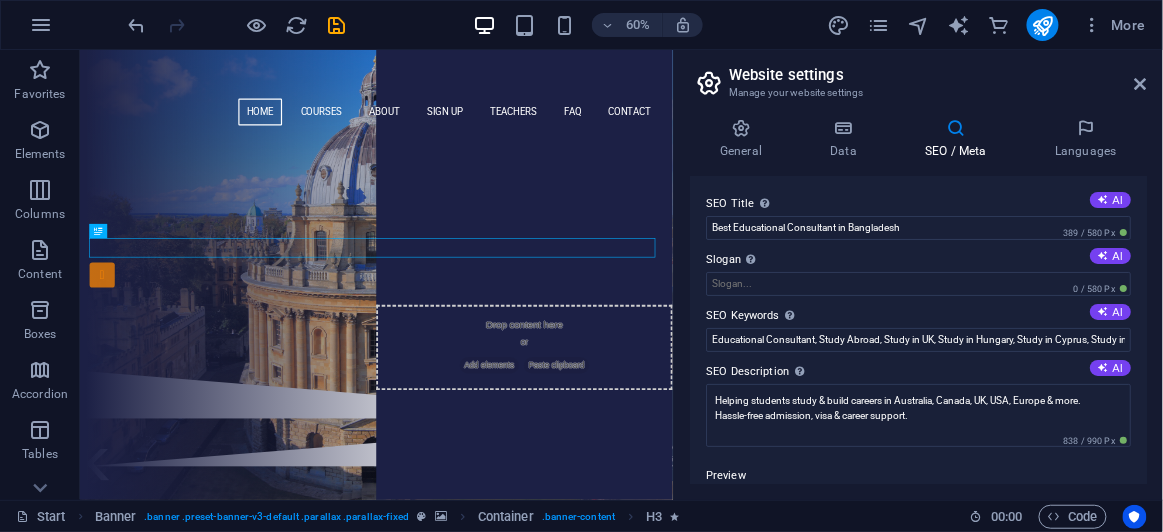click on "SEO Title The title of your website - make it something that stands out in search engine results. AI Best Educational Consultant in Bangladesh 389 / 580 Px Slogan The slogan of your website. AI 0 / 580 Px SEO Keywords Comma-separated list of keywords representing your website. AI Educational Consultant, Study Abroad, Study in UK, Study in Hungary, Study in Cyprus, Study in Malta SEO Description Describe the contents of your website - this is crucial for search engines and SEO! AI Helping students study & build careers in Australia, Canada, UK, USA, Europe & more.
Hassle-free admission, visa & career support. 838 / 990 Px Preview Mobile Desktop www.example.com Best Educational Consultant in Bangladesh Helping students study & build careers in Australia, Canada, UK, USA, Europe & more.
Hassle-free admission, visa & career support. Settings Noindex Instruct search engines to exclude this website from search results. Responsive Determine whether the website should be responsive based on screen resolution." at bounding box center (918, 330) 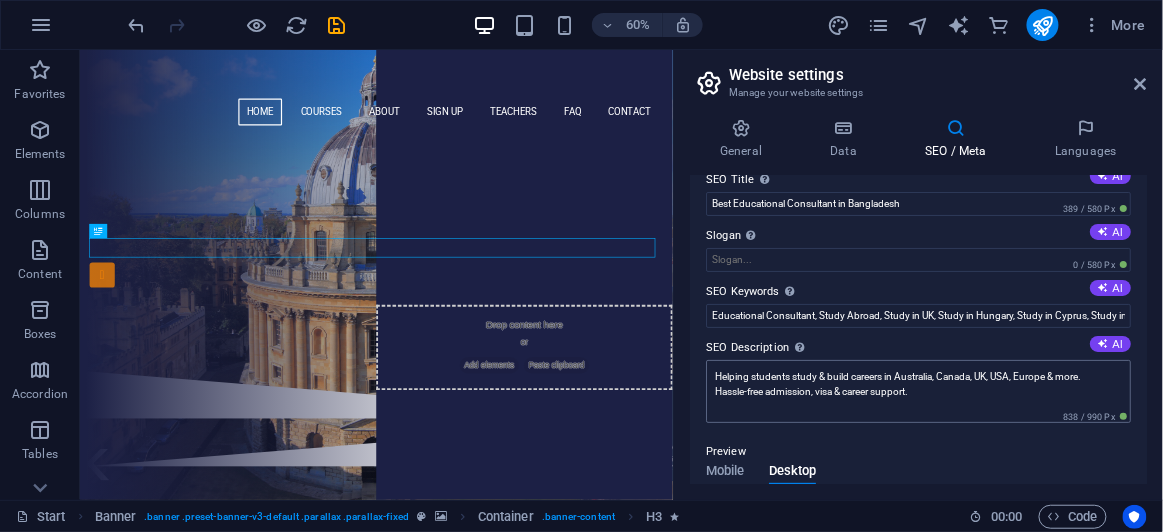 scroll, scrollTop: 0, scrollLeft: 0, axis: both 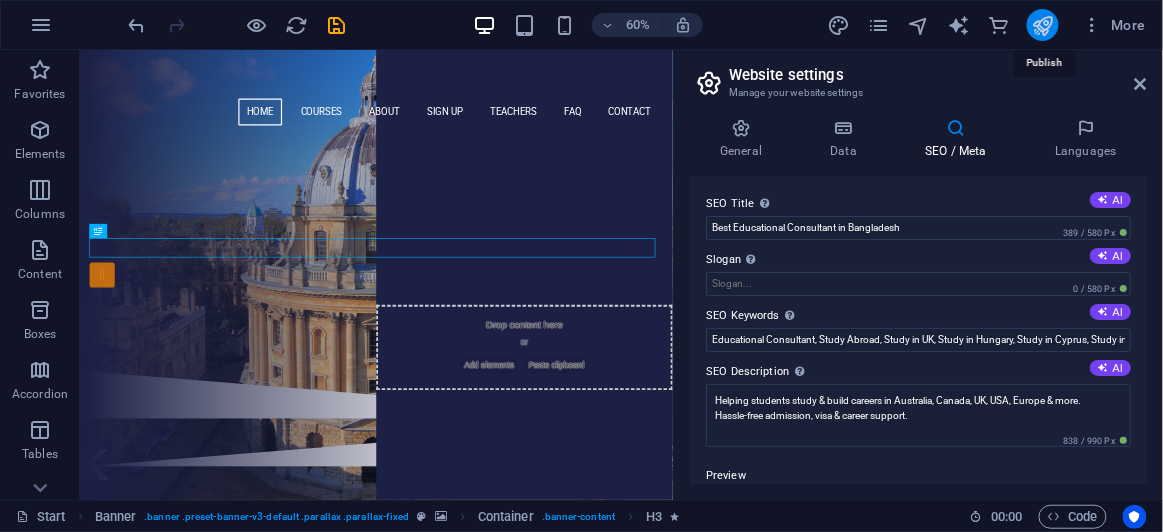 click at bounding box center (1042, 25) 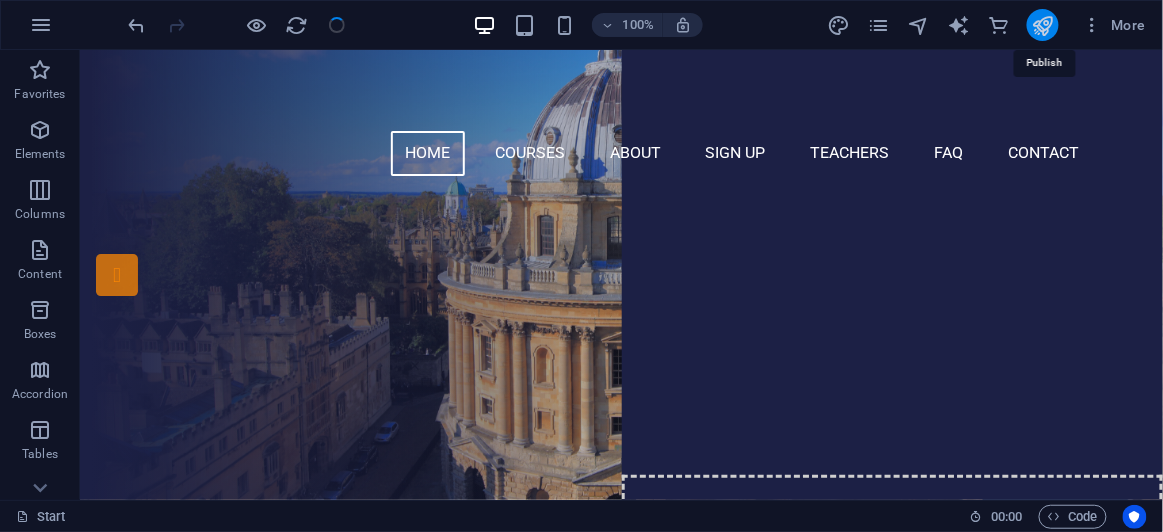 click at bounding box center [1042, 25] 